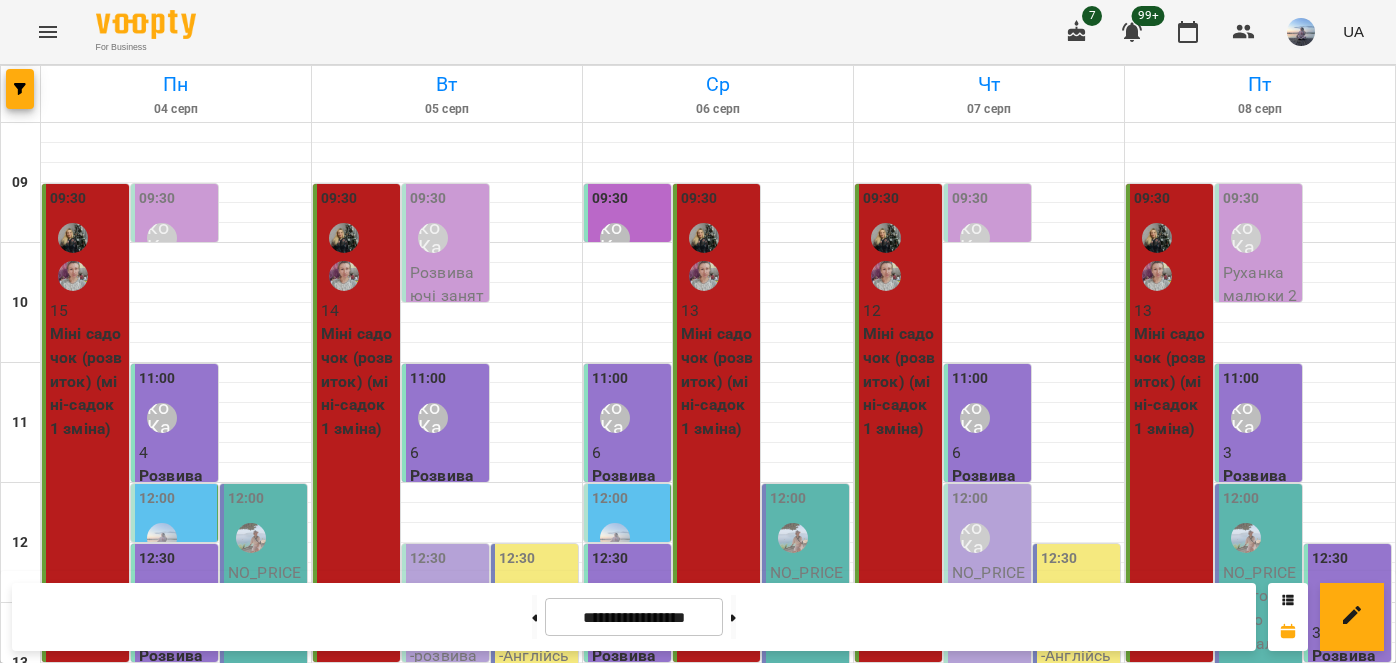 scroll, scrollTop: 0, scrollLeft: 0, axis: both 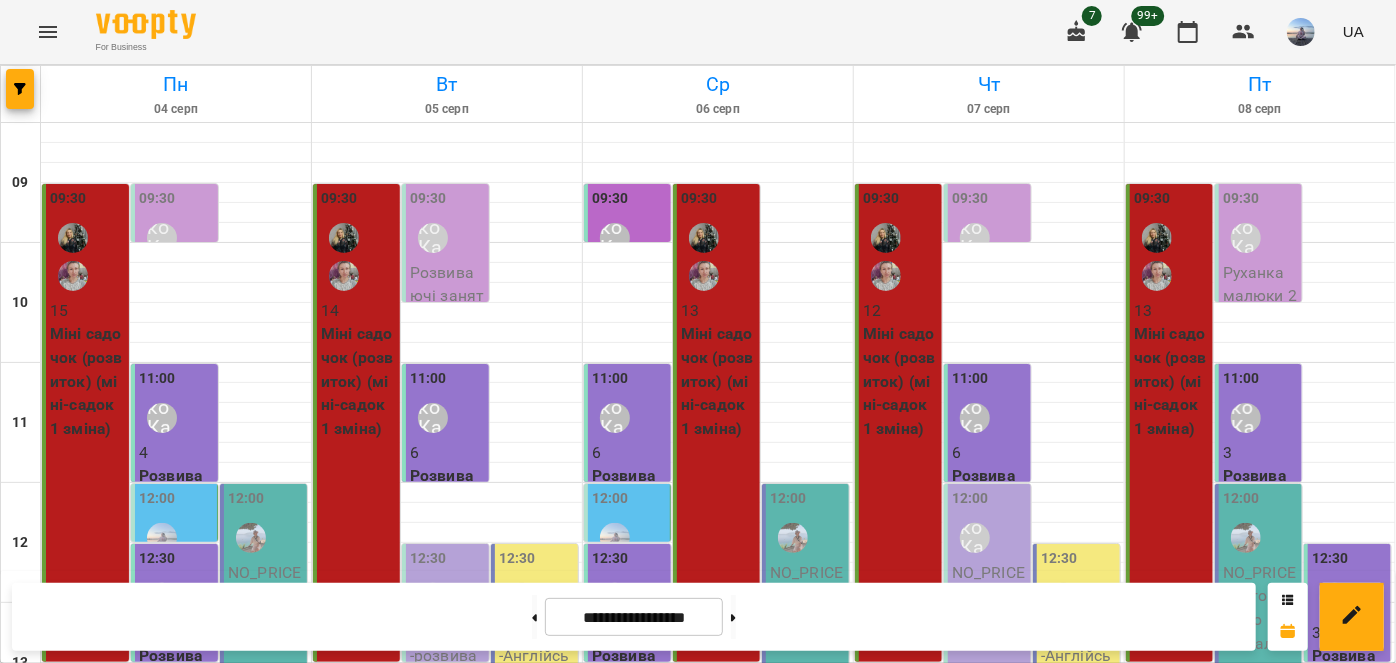 click on "Міні садочок (розвиток)  - міні-садок 2 зміна" at bounding box center (1171, 814) 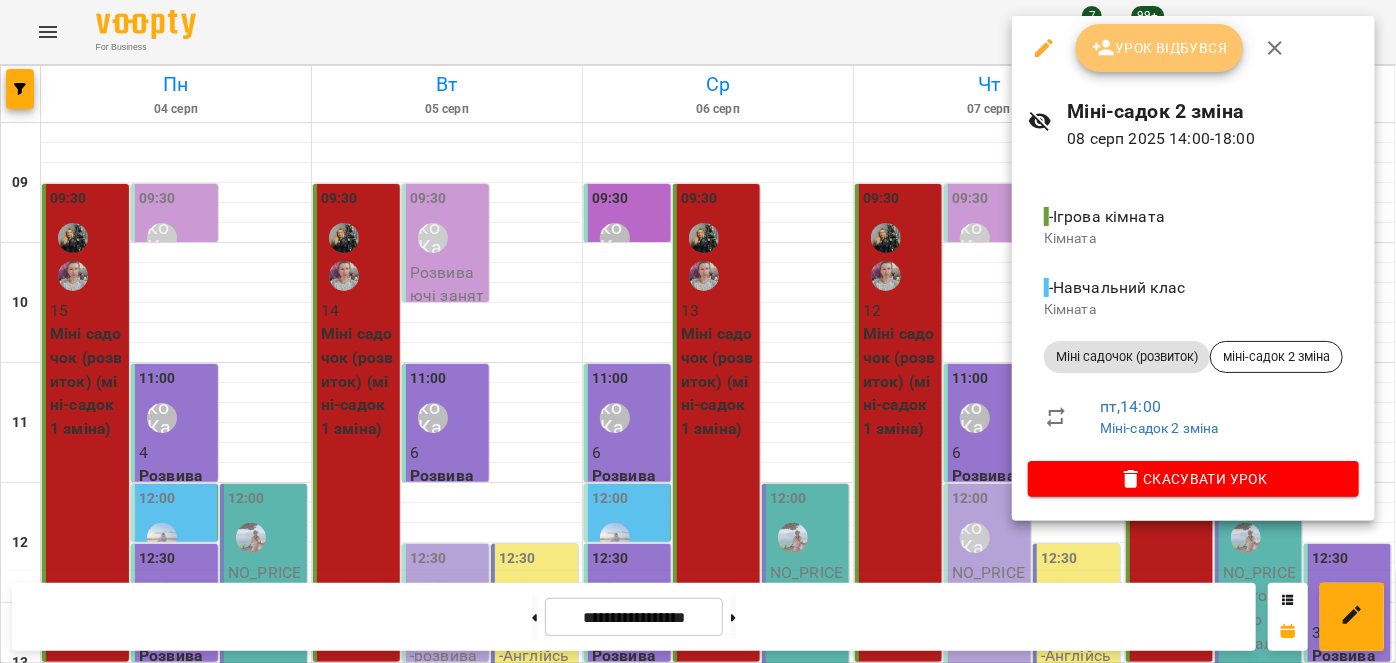 click on "Урок відбувся" at bounding box center (1160, 48) 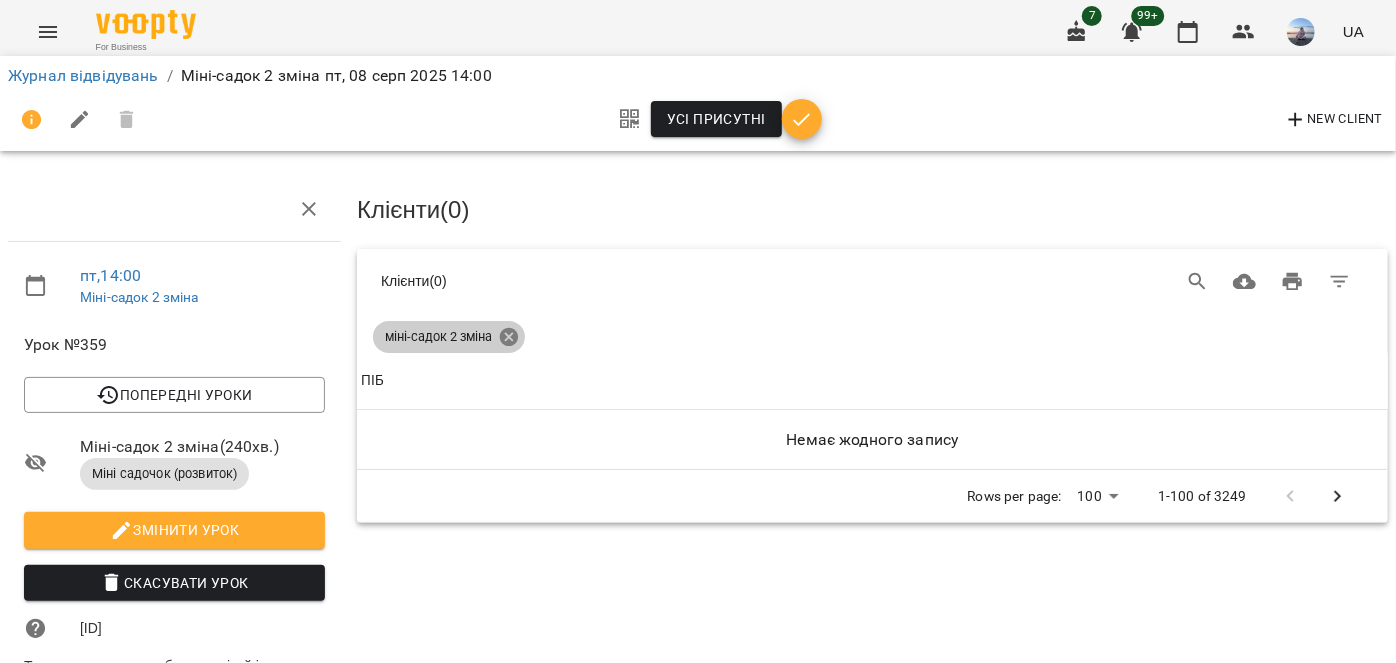click 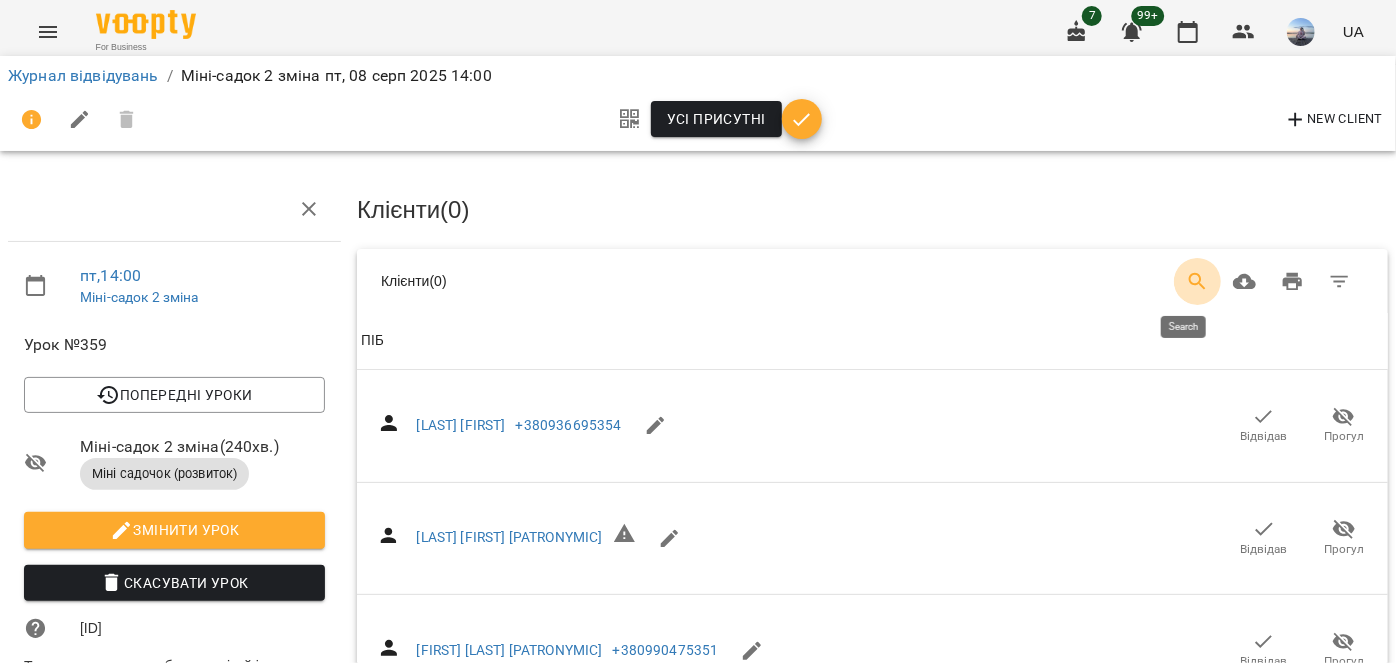 click 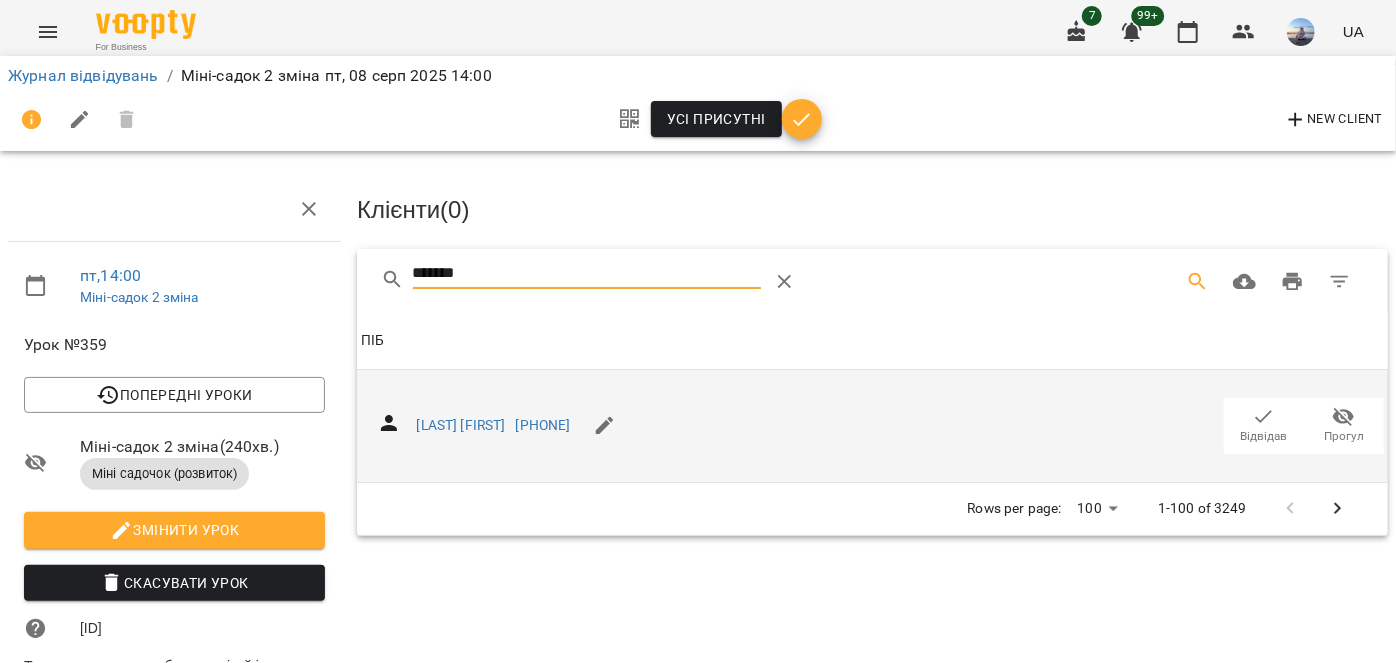 click 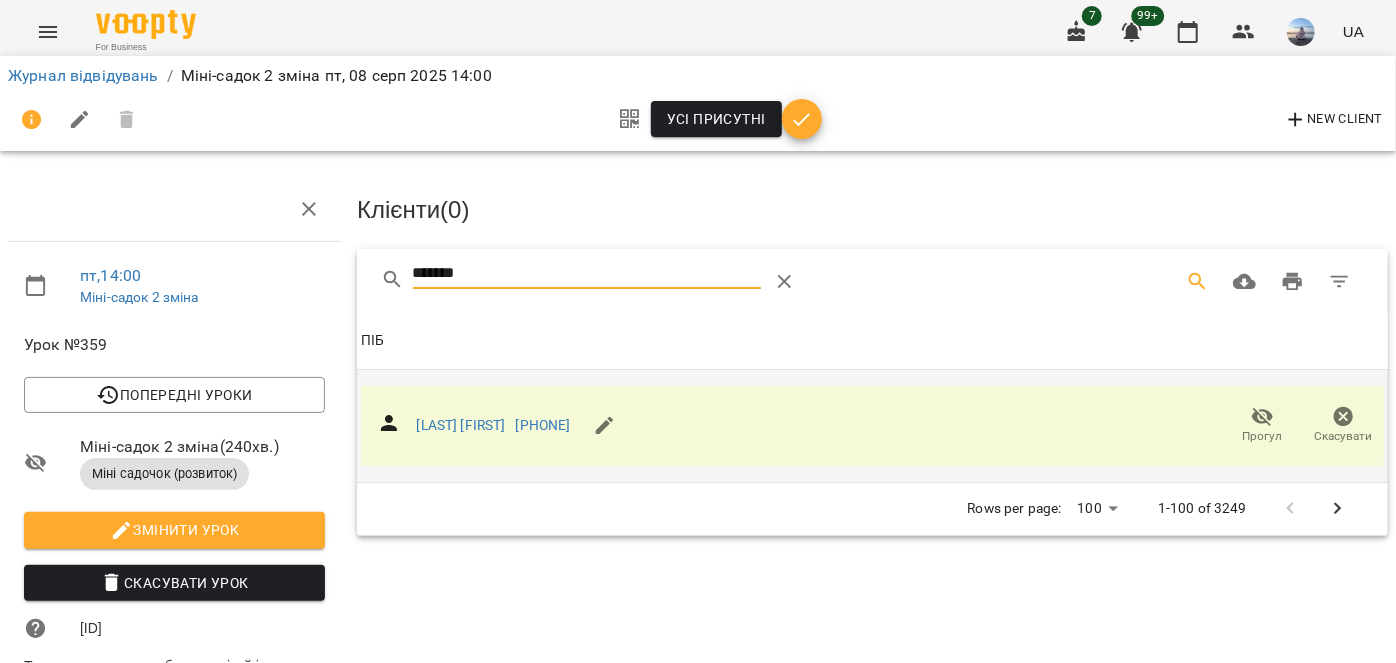 drag, startPoint x: 557, startPoint y: 281, endPoint x: 304, endPoint y: 277, distance: 253.03162 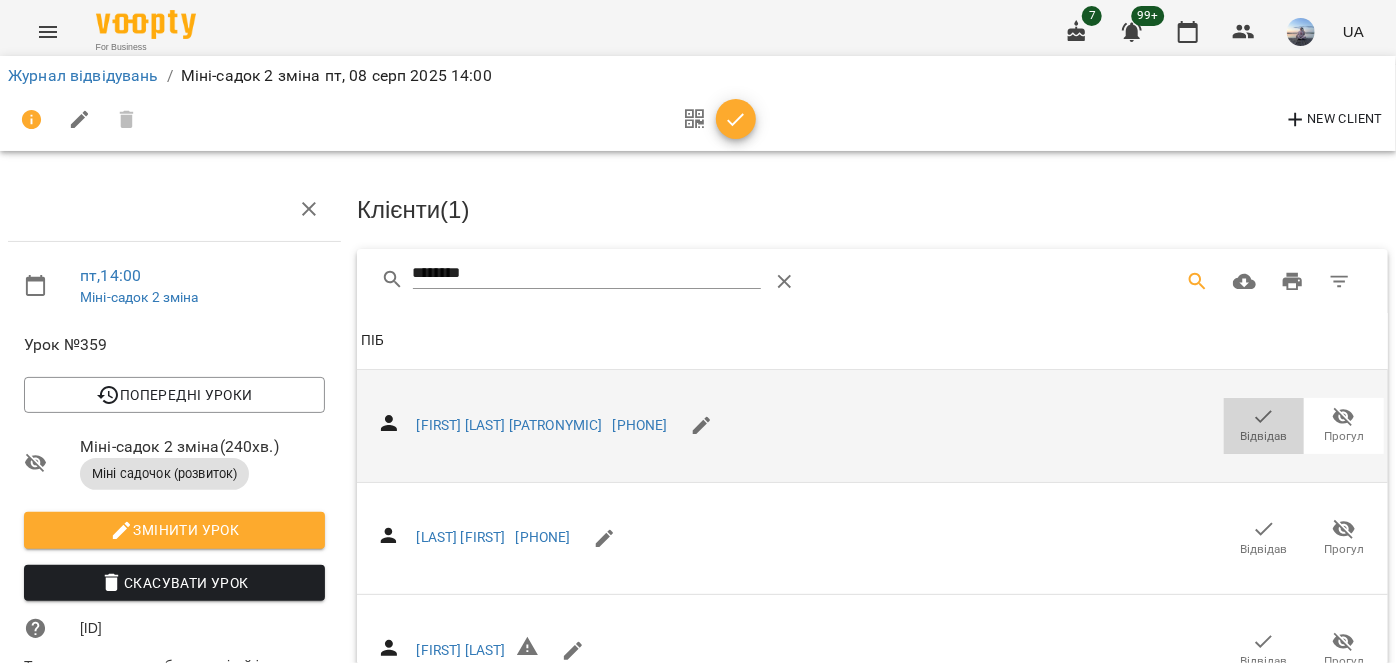 drag, startPoint x: 1230, startPoint y: 407, endPoint x: 735, endPoint y: 432, distance: 495.63092 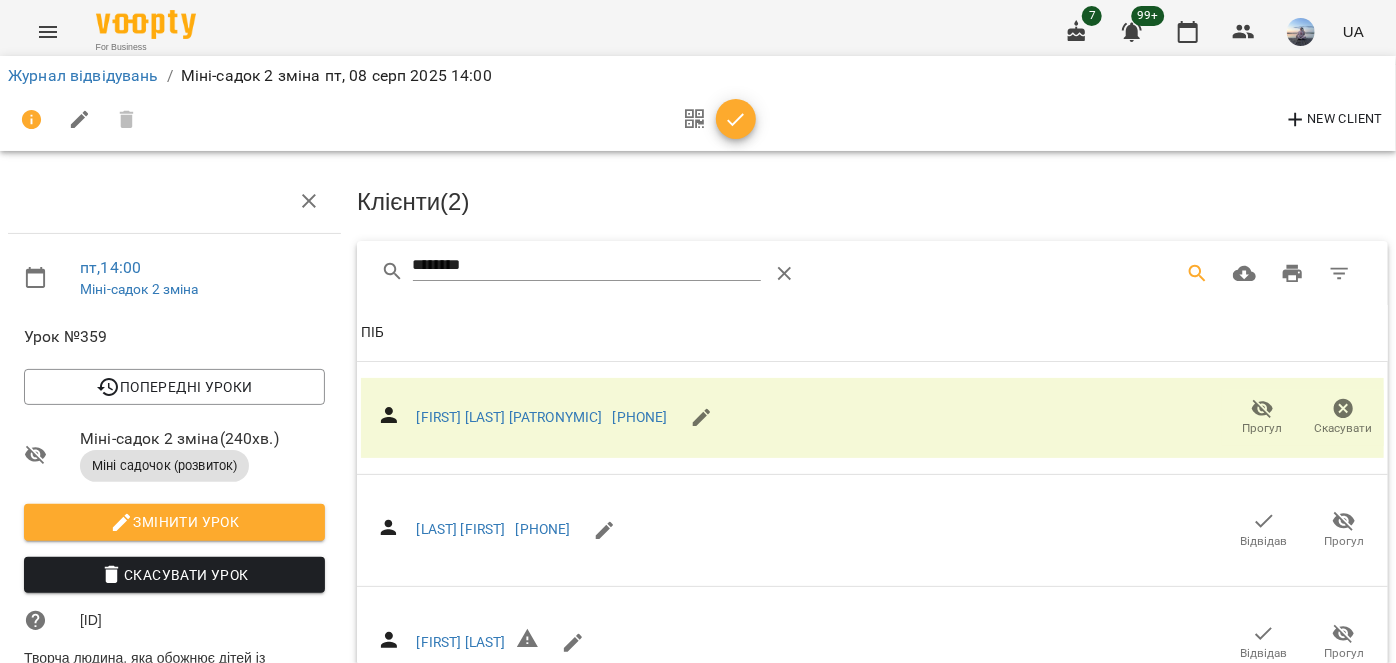 scroll, scrollTop: 636, scrollLeft: 0, axis: vertical 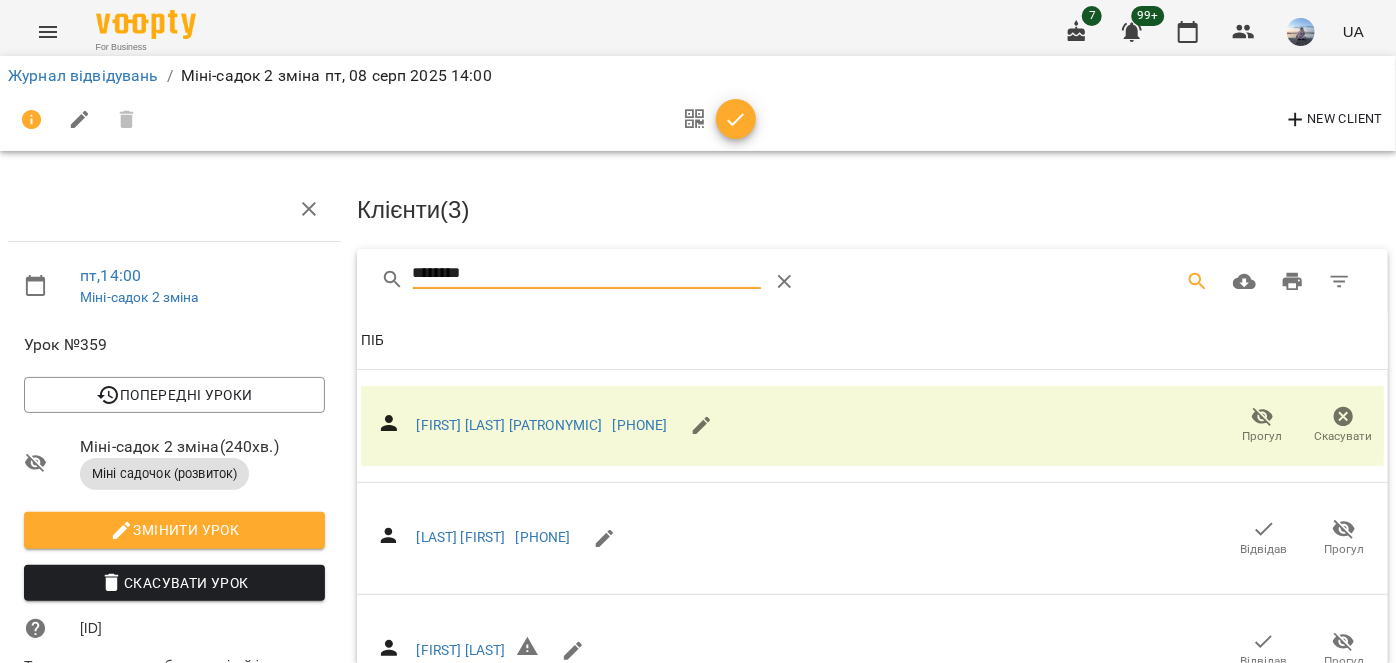 drag, startPoint x: 494, startPoint y: 280, endPoint x: 279, endPoint y: 320, distance: 218.68927 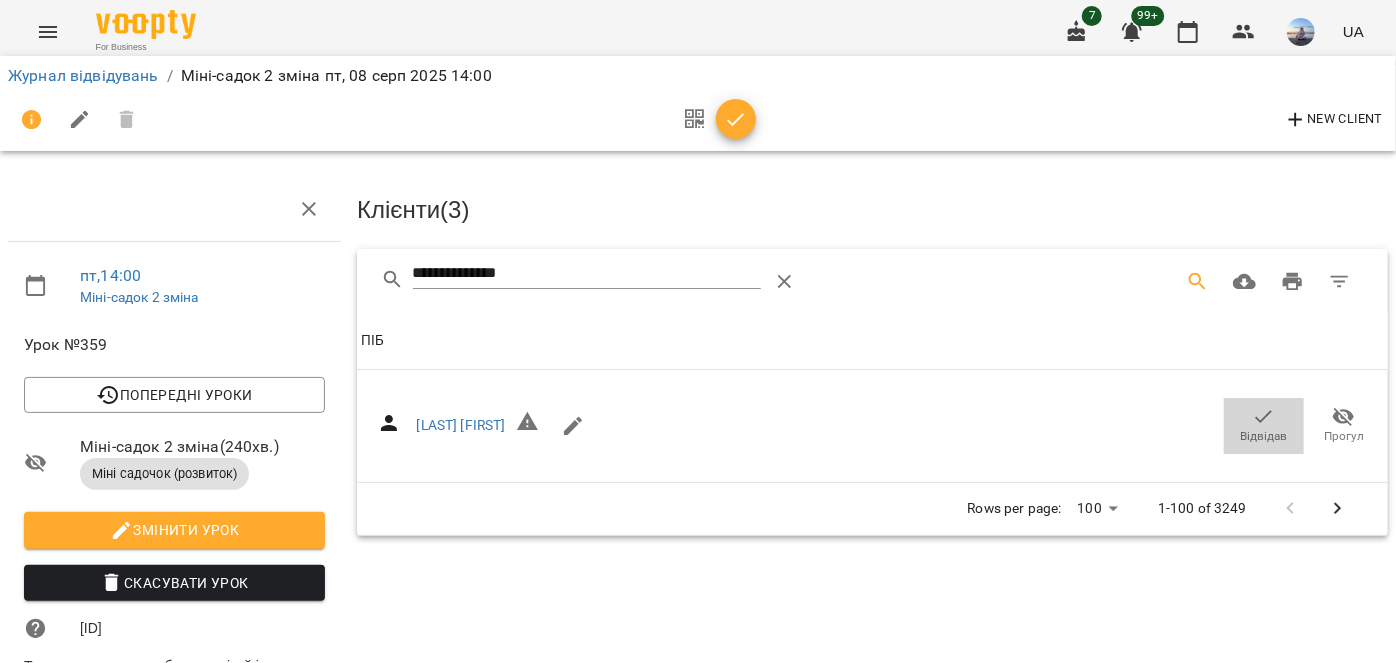 drag, startPoint x: 1226, startPoint y: 432, endPoint x: 693, endPoint y: 299, distance: 549.34326 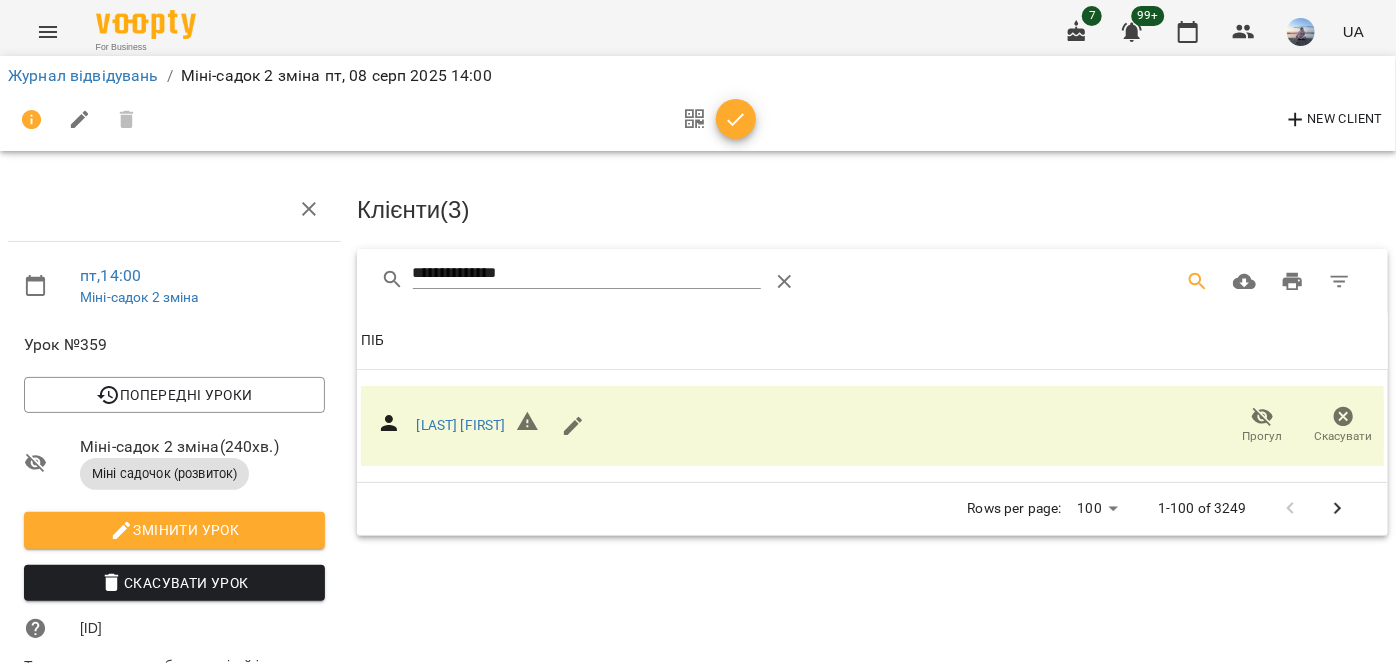 drag, startPoint x: 357, startPoint y: 267, endPoint x: 237, endPoint y: 265, distance: 120.01666 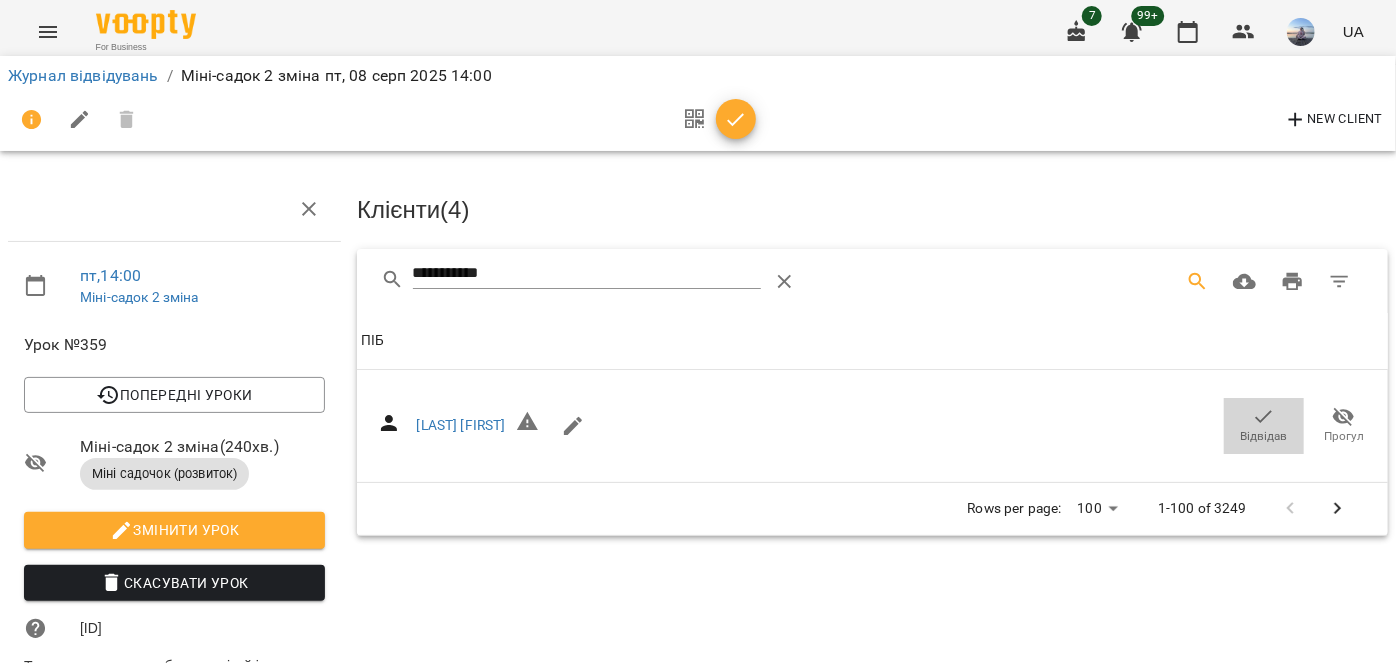 drag, startPoint x: 1236, startPoint y: 408, endPoint x: 531, endPoint y: 334, distance: 708.87305 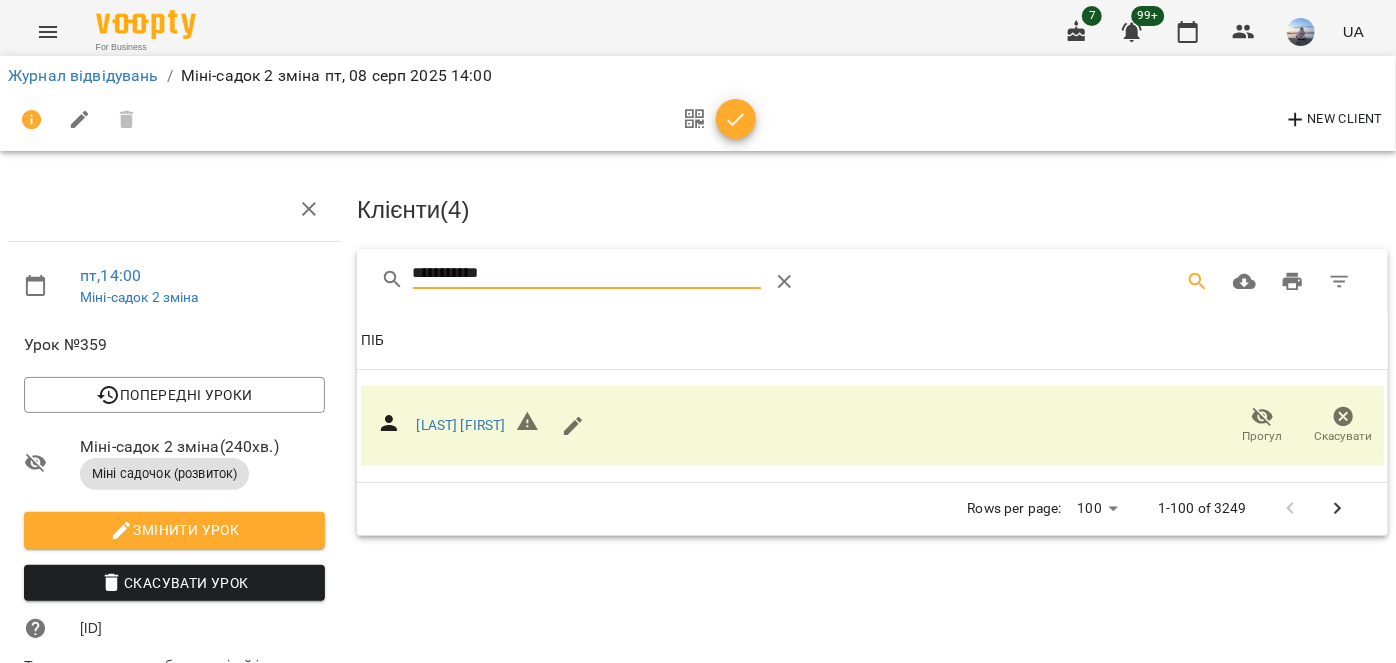 drag, startPoint x: 479, startPoint y: 279, endPoint x: 230, endPoint y: 285, distance: 249.07228 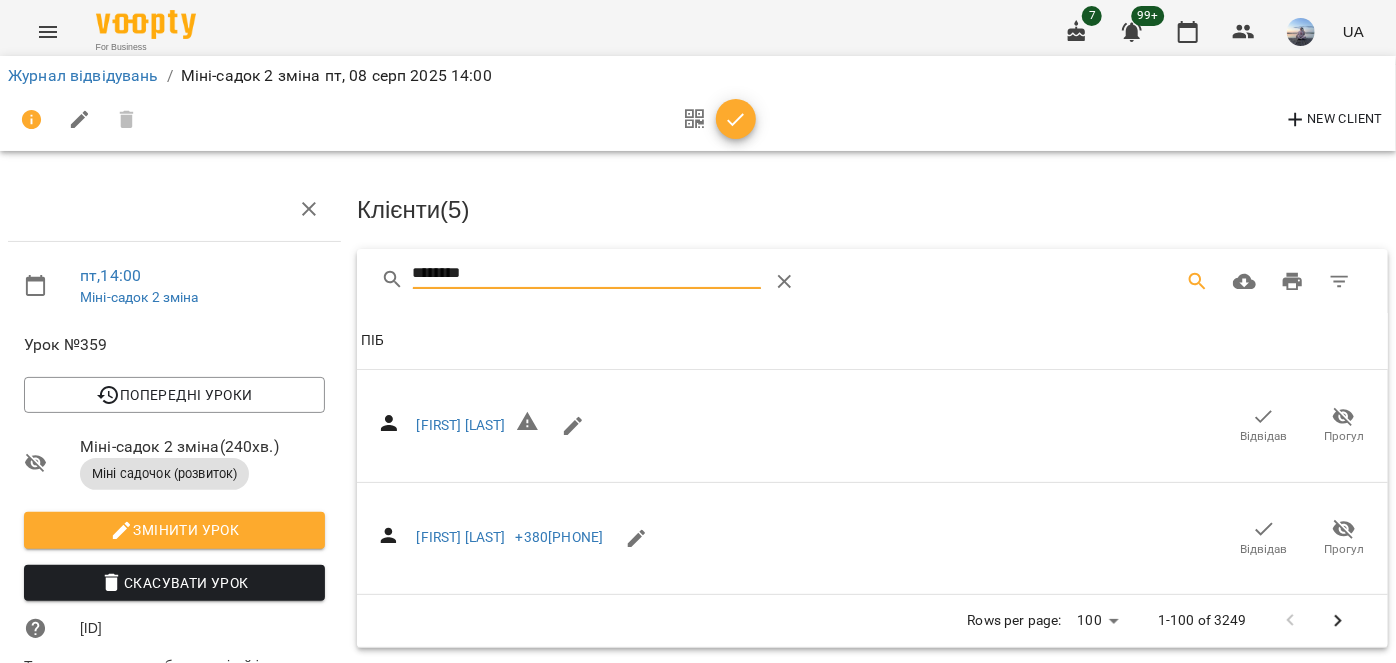drag, startPoint x: 1262, startPoint y: 426, endPoint x: 534, endPoint y: 264, distance: 745.80695 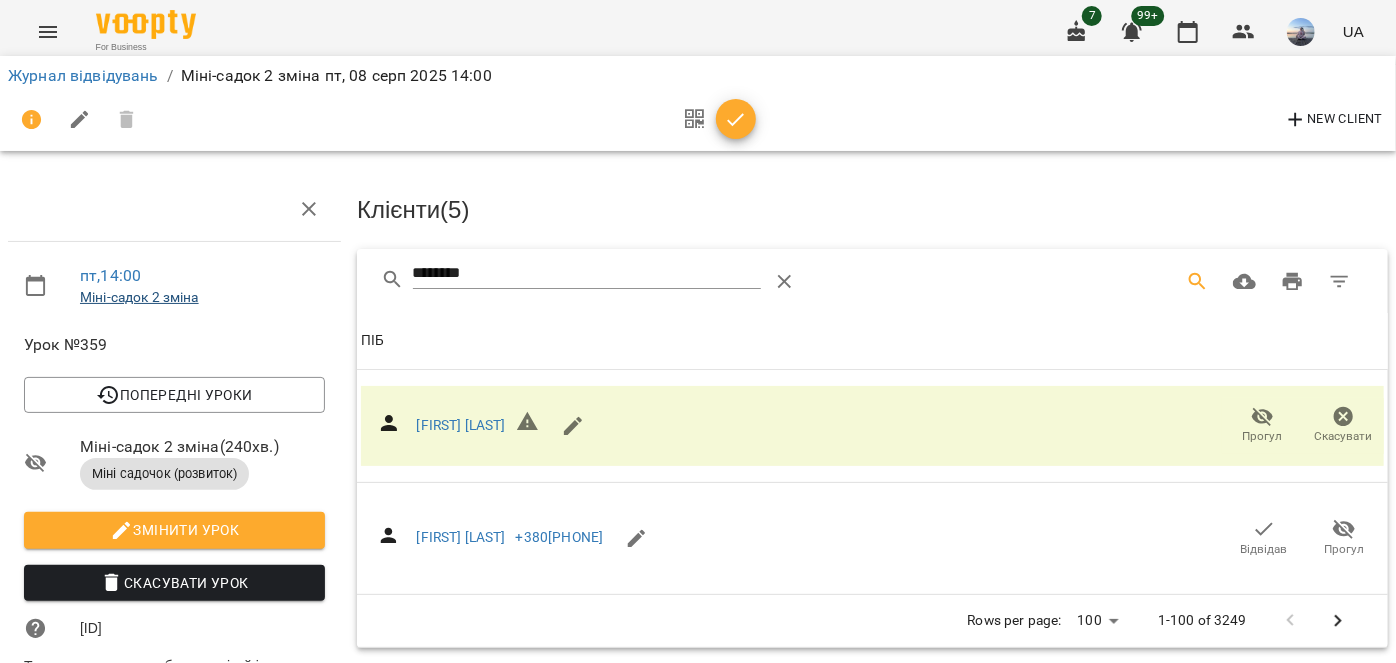 drag, startPoint x: 503, startPoint y: 280, endPoint x: 101, endPoint y: 292, distance: 402.17908 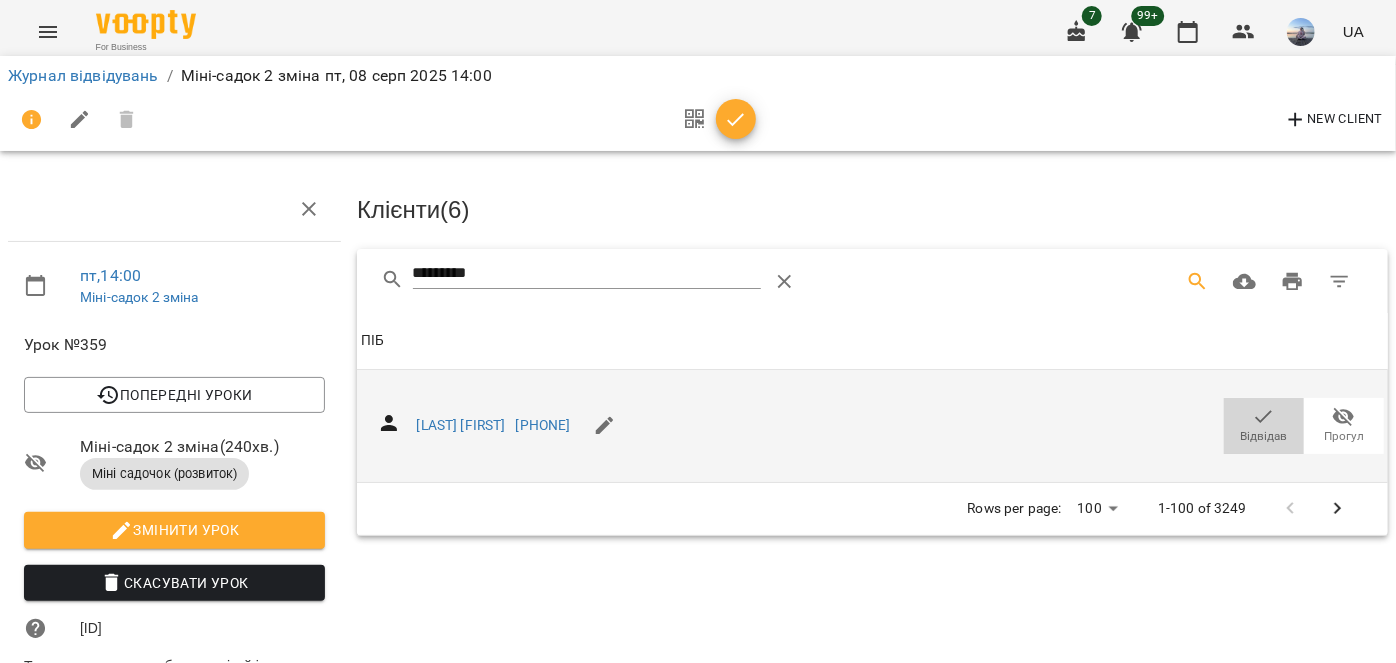 drag, startPoint x: 1248, startPoint y: 423, endPoint x: 650, endPoint y: 299, distance: 610.7209 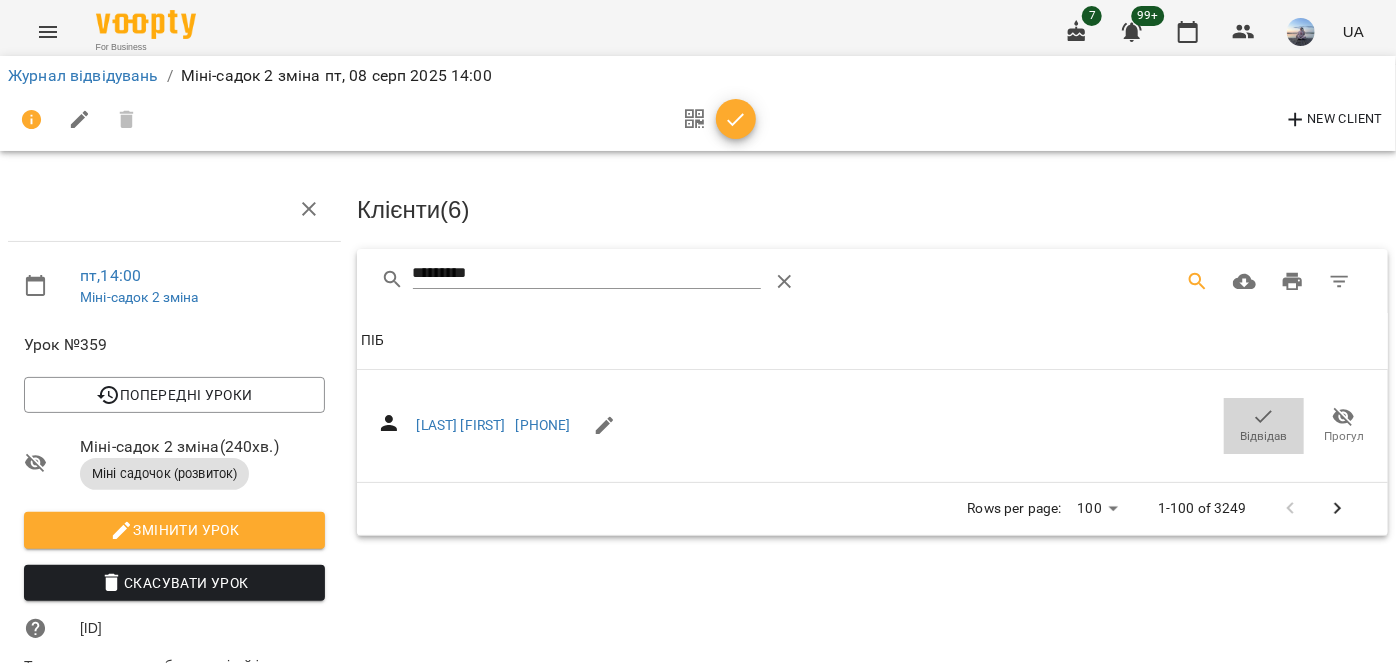 click 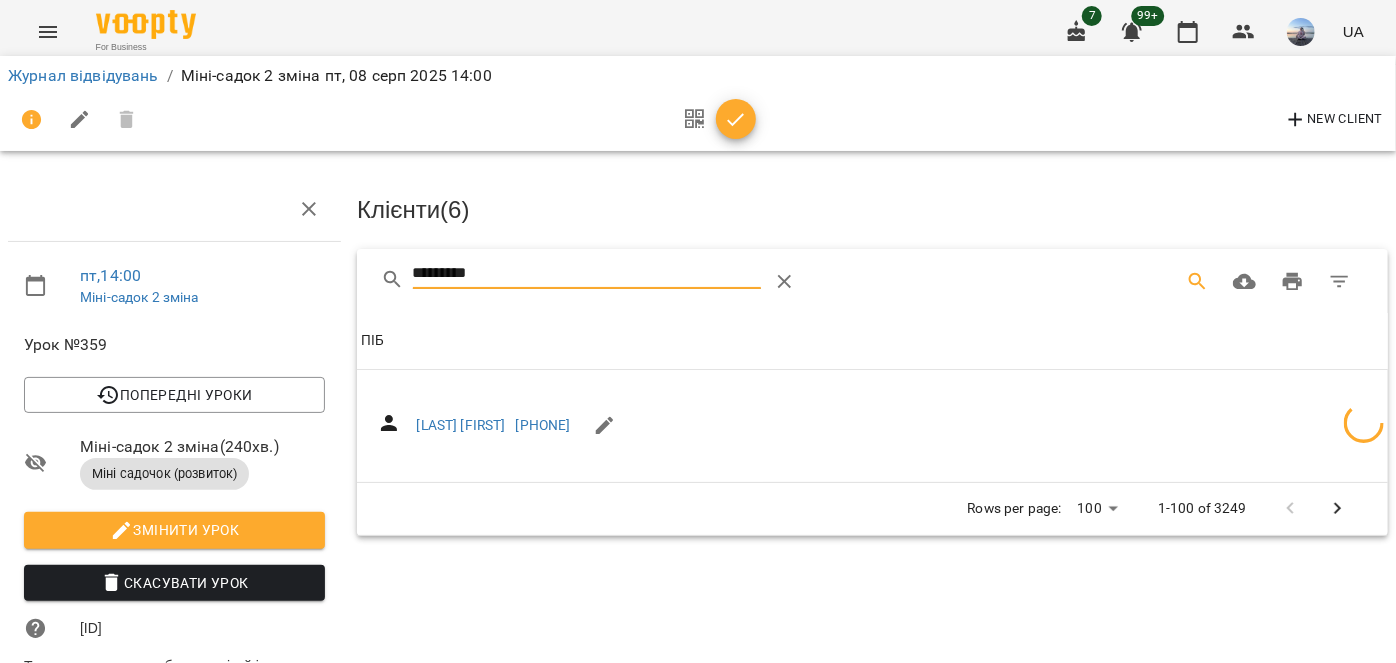 drag, startPoint x: 541, startPoint y: 279, endPoint x: 33, endPoint y: 312, distance: 509.0707 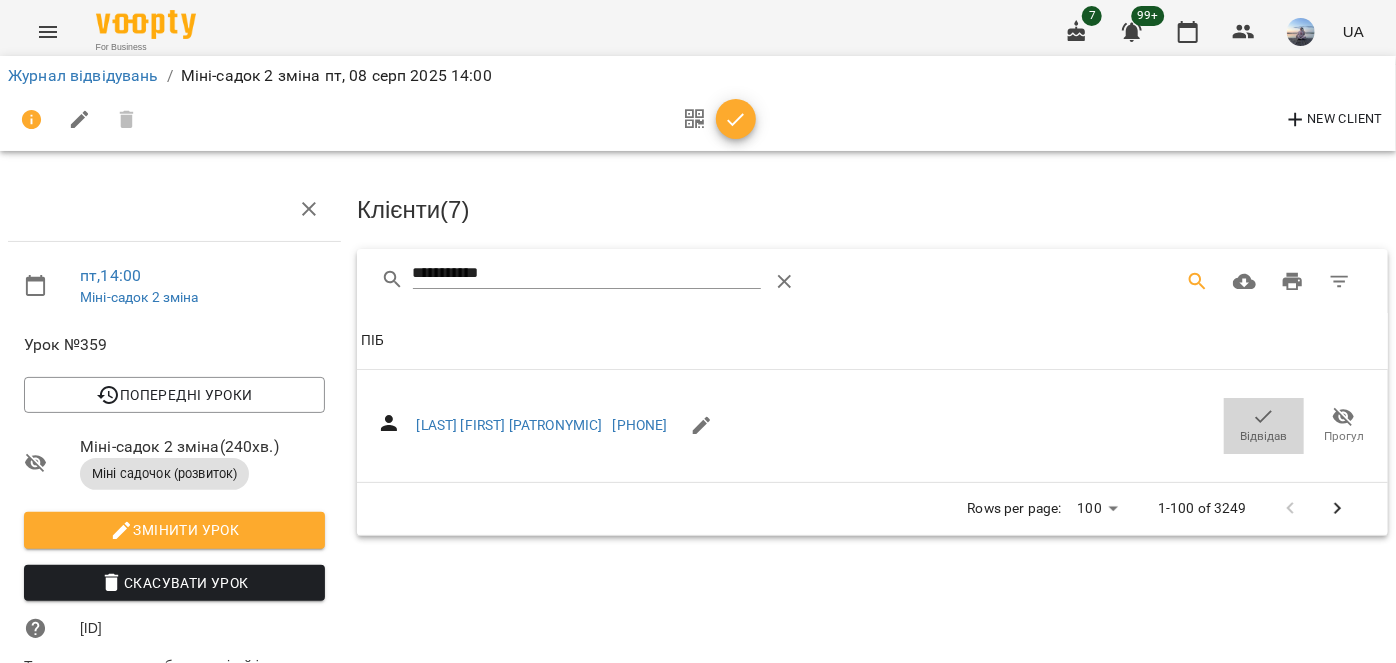 drag, startPoint x: 1244, startPoint y: 416, endPoint x: 513, endPoint y: 281, distance: 743.36127 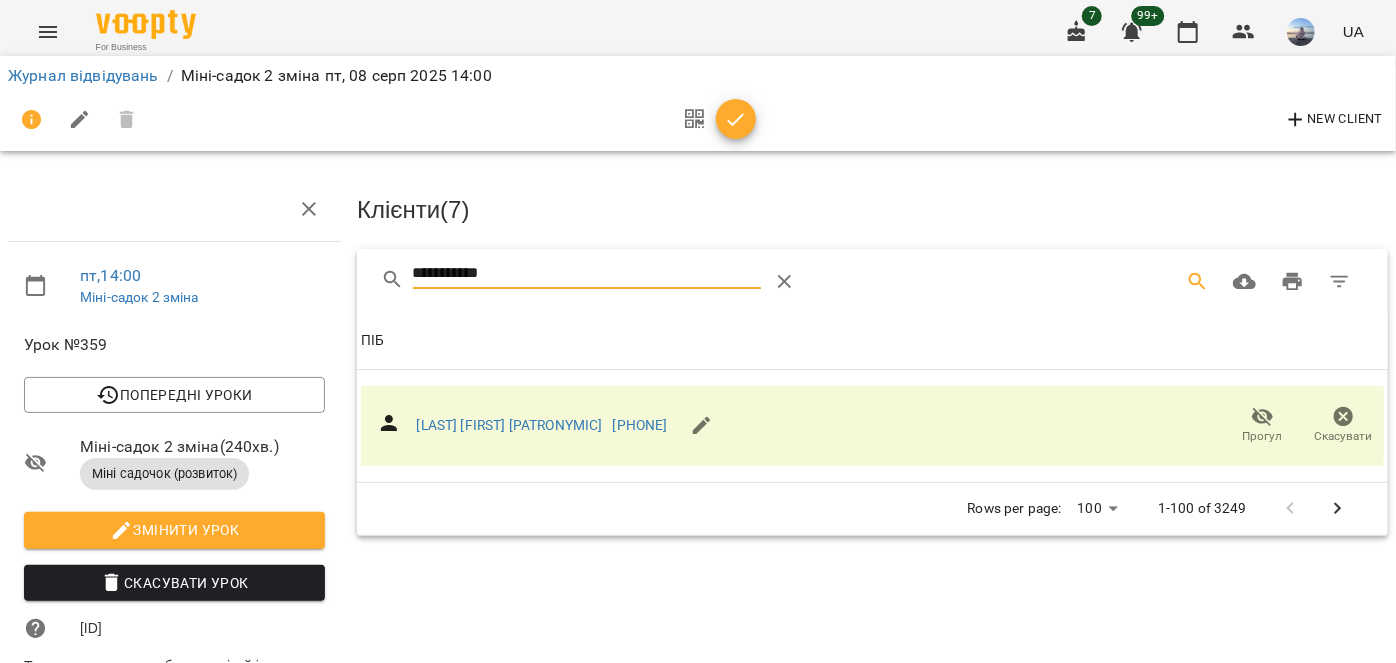 drag, startPoint x: 513, startPoint y: 275, endPoint x: 106, endPoint y: 308, distance: 408.33563 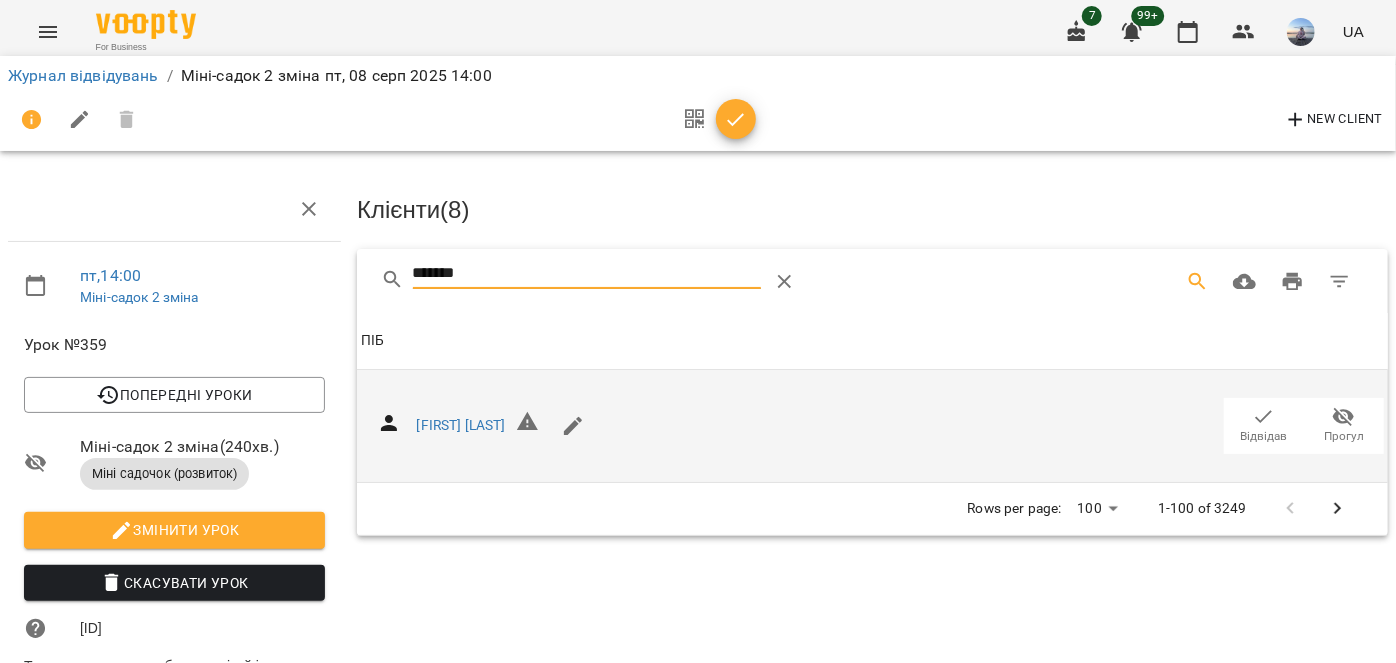 click on "Відвідав" at bounding box center [1264, 425] 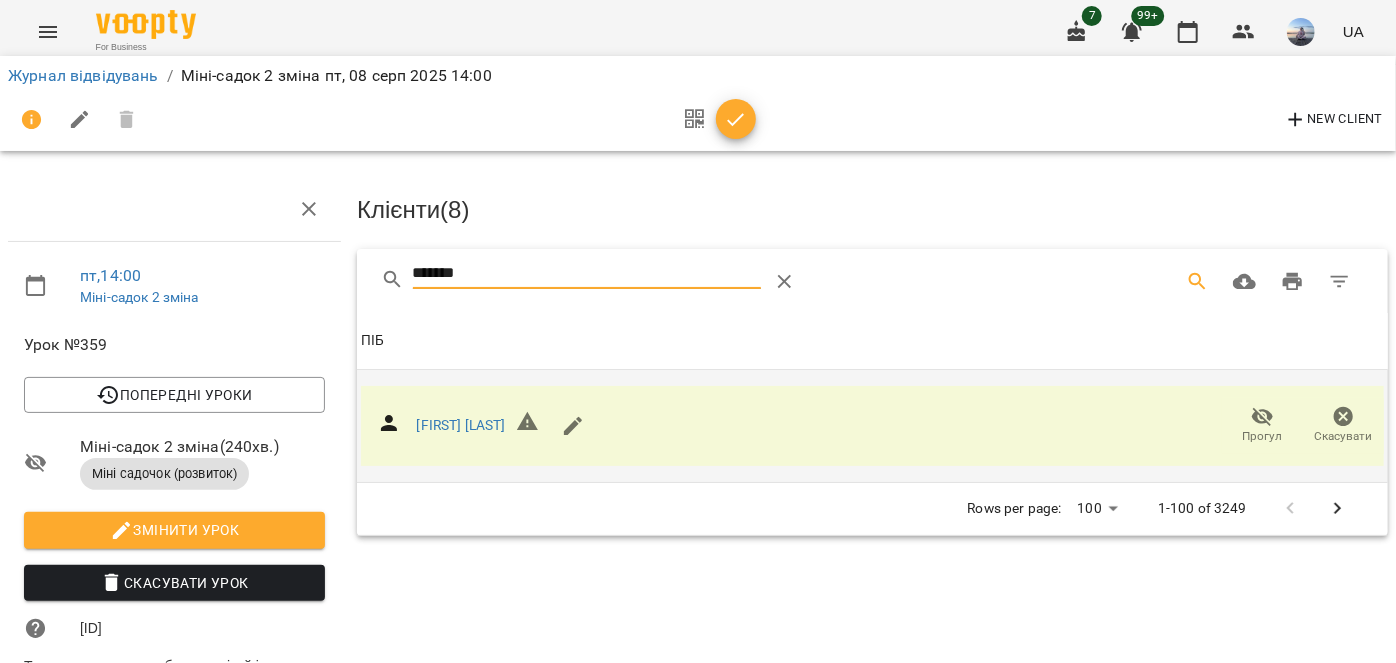 drag, startPoint x: 470, startPoint y: 268, endPoint x: 233, endPoint y: 276, distance: 237.13498 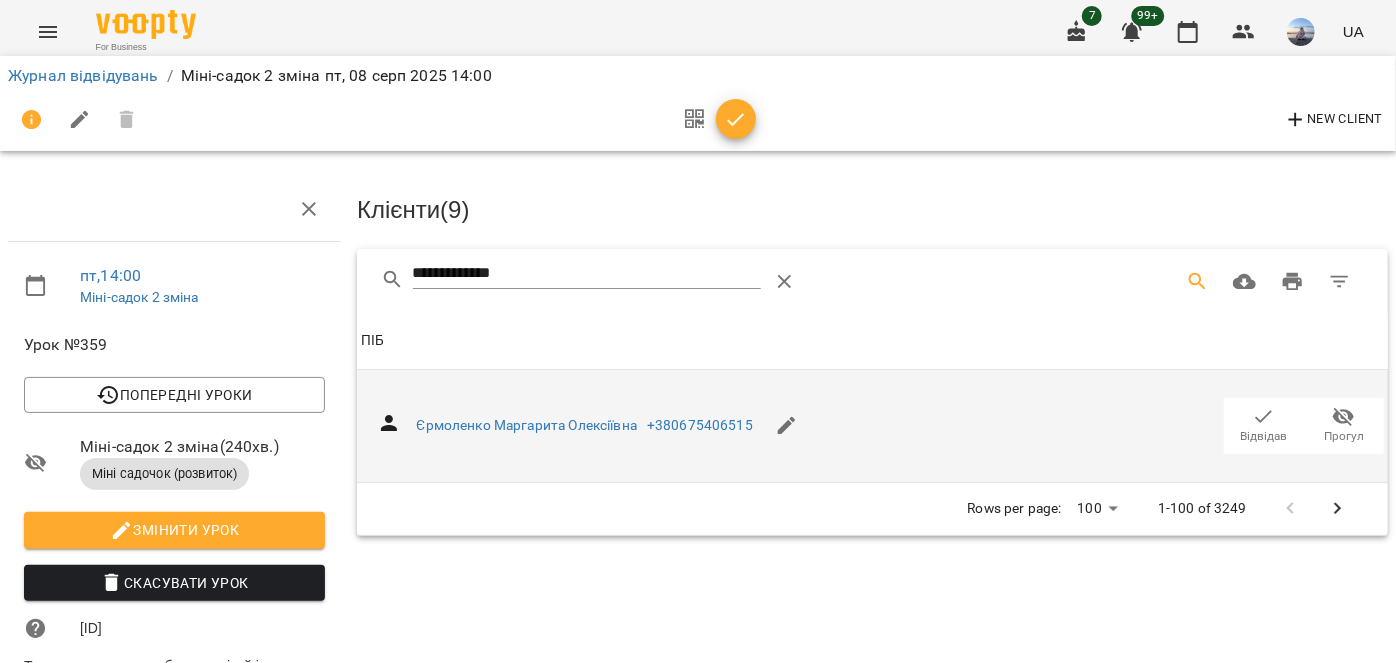 drag, startPoint x: 1112, startPoint y: 493, endPoint x: 1237, endPoint y: 423, distance: 143.26549 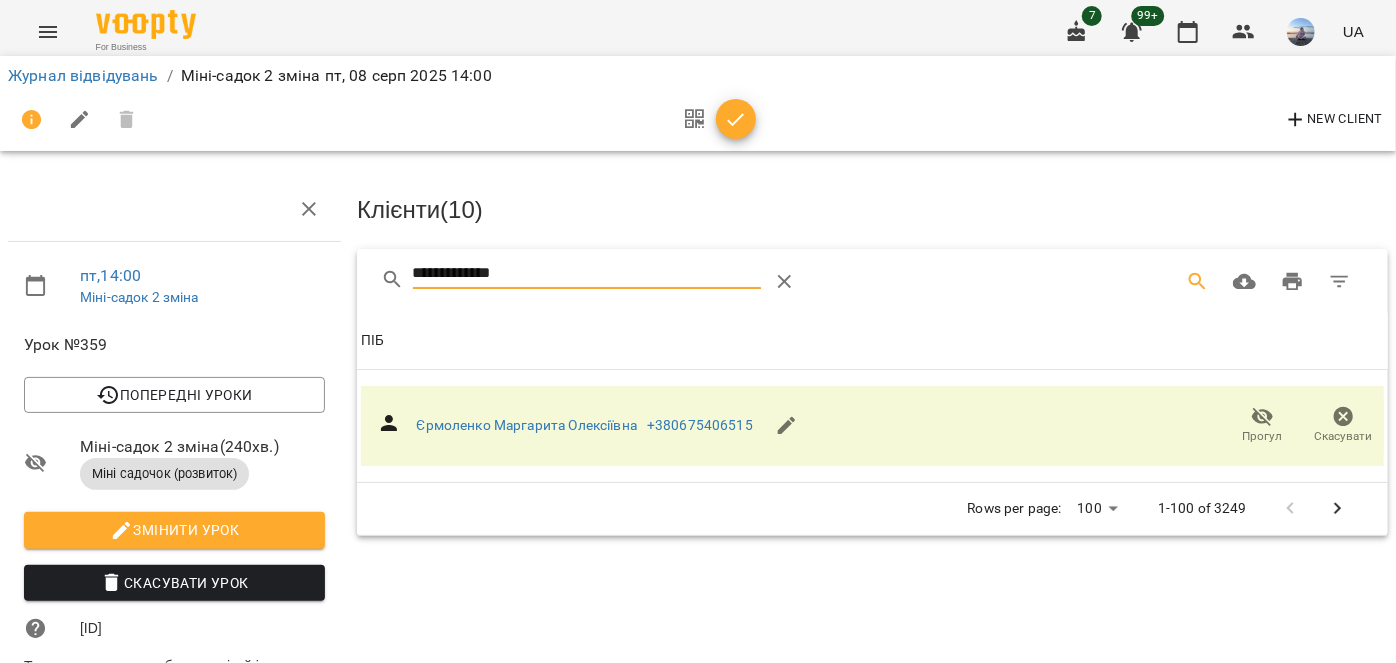 drag, startPoint x: 440, startPoint y: 251, endPoint x: 275, endPoint y: 266, distance: 165.68042 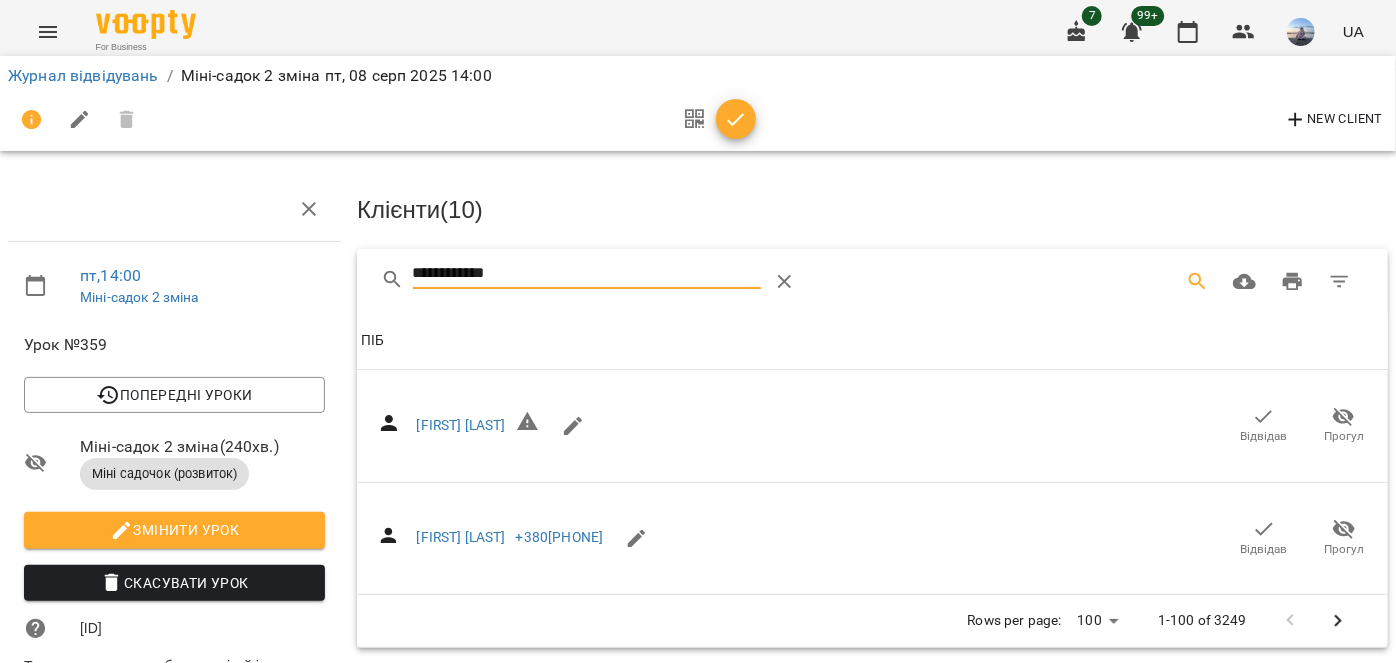 type on "**********" 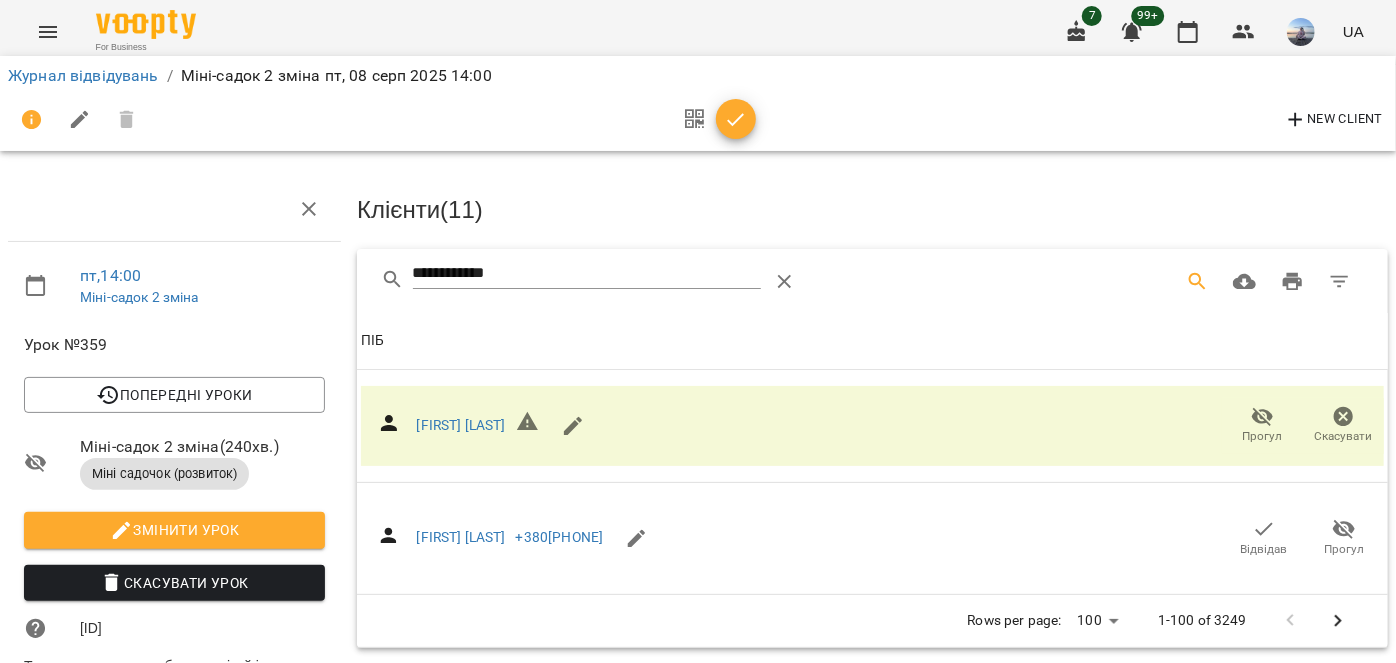 click 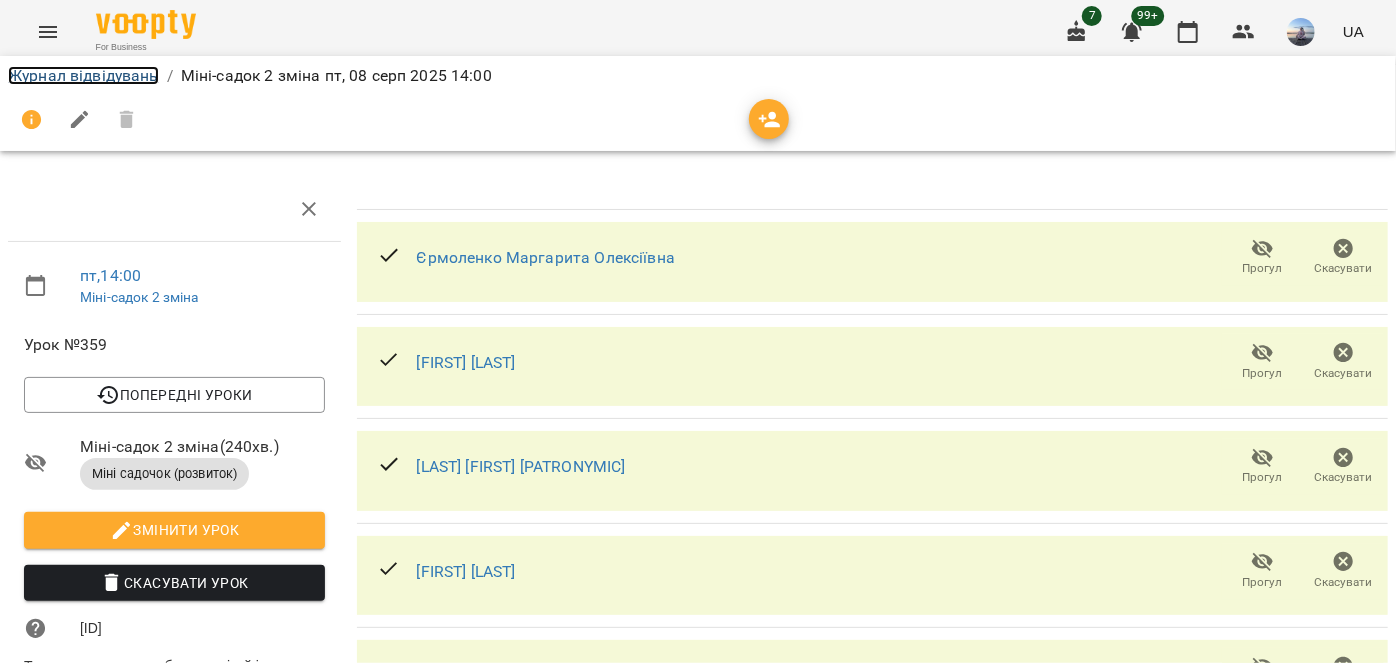 click on "Журнал відвідувань" at bounding box center [83, 75] 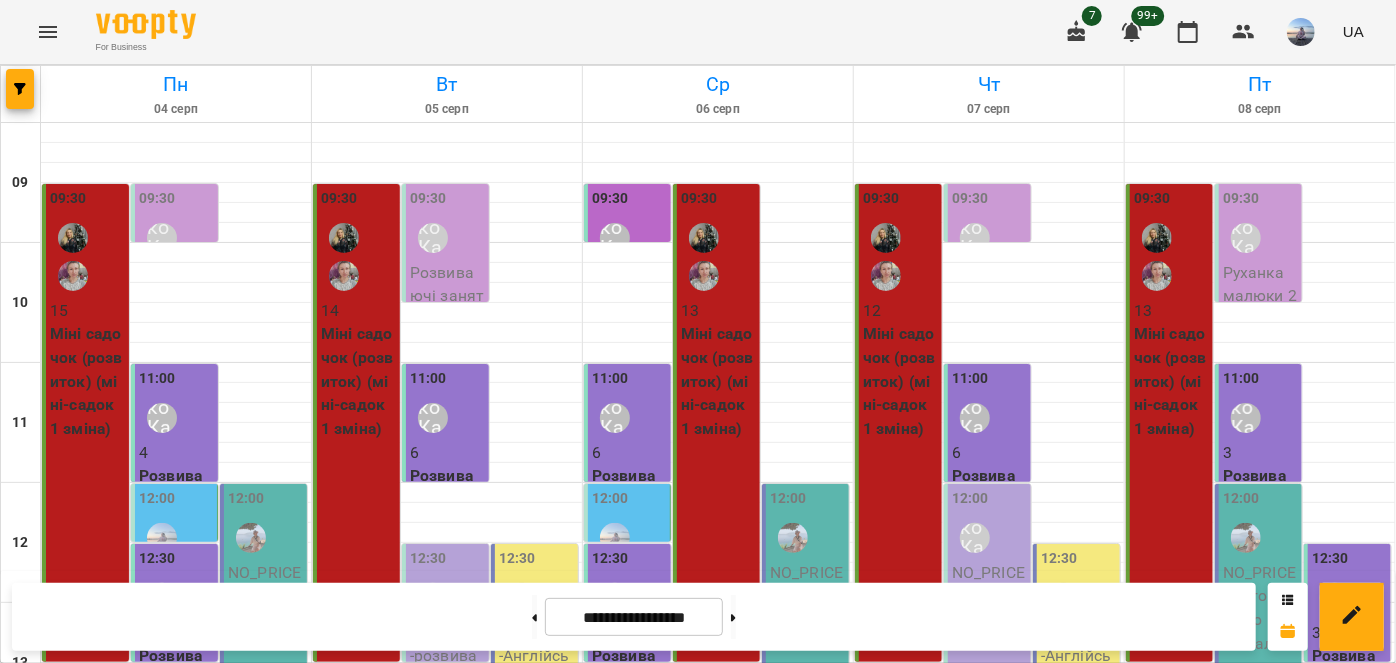 scroll, scrollTop: 454, scrollLeft: 0, axis: vertical 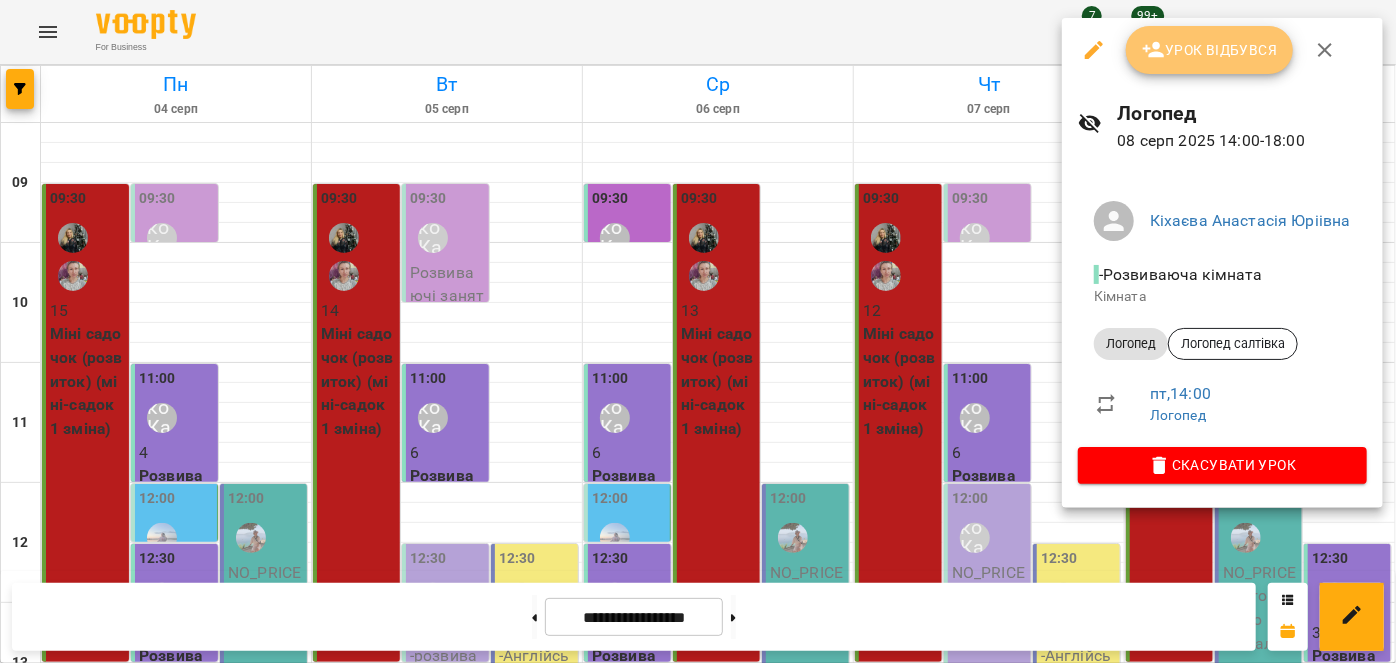 click on "Урок відбувся" at bounding box center [1210, 50] 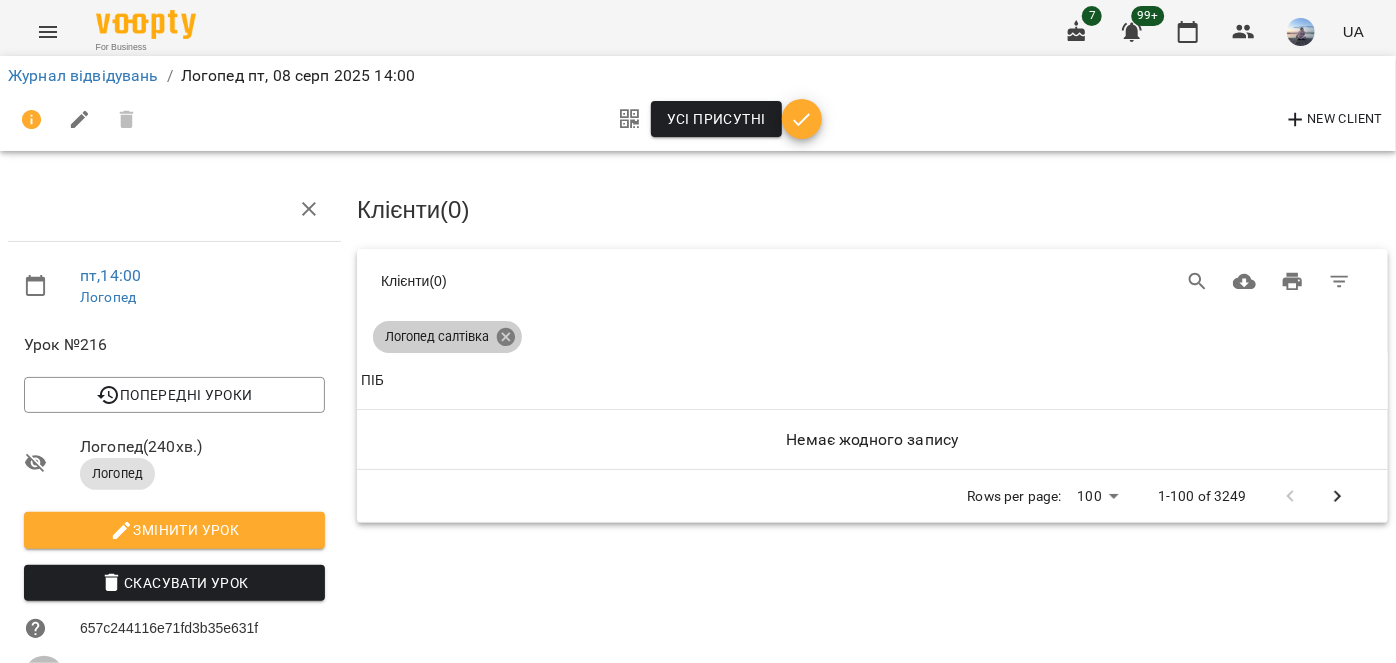 click 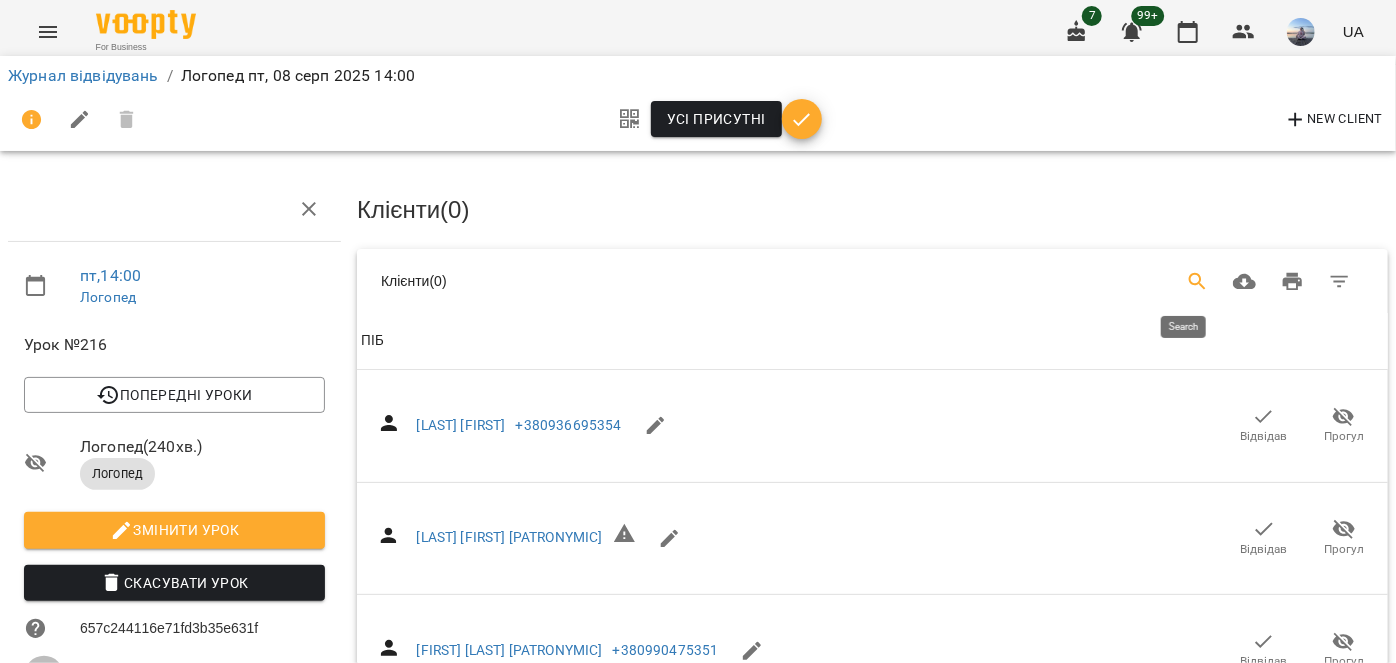 click 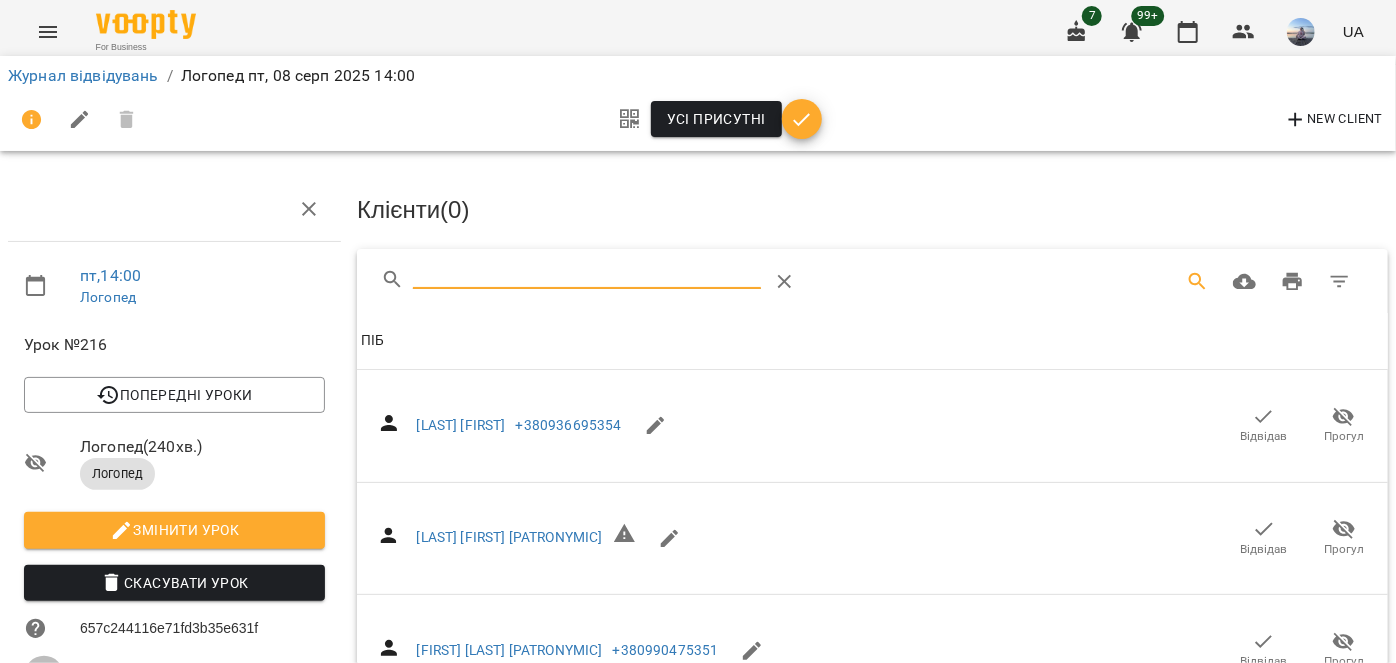 type on "*" 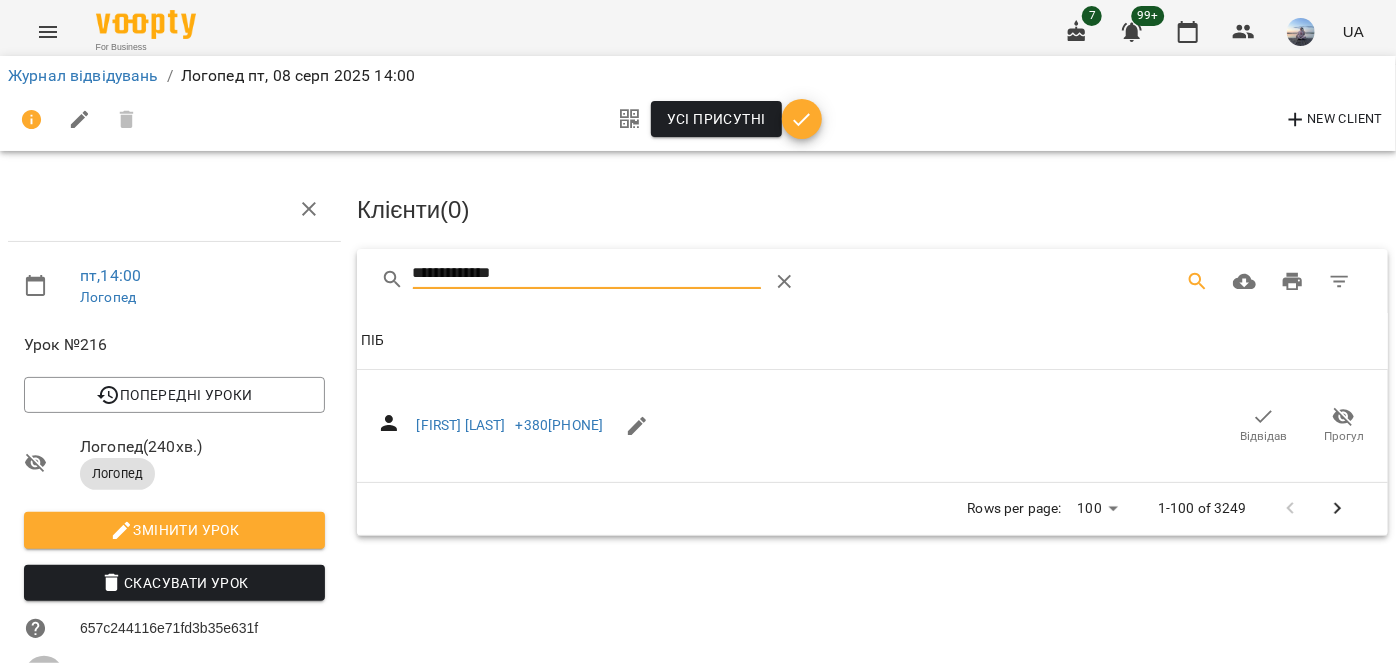 drag, startPoint x: 1255, startPoint y: 419, endPoint x: 609, endPoint y: 269, distance: 663.1862 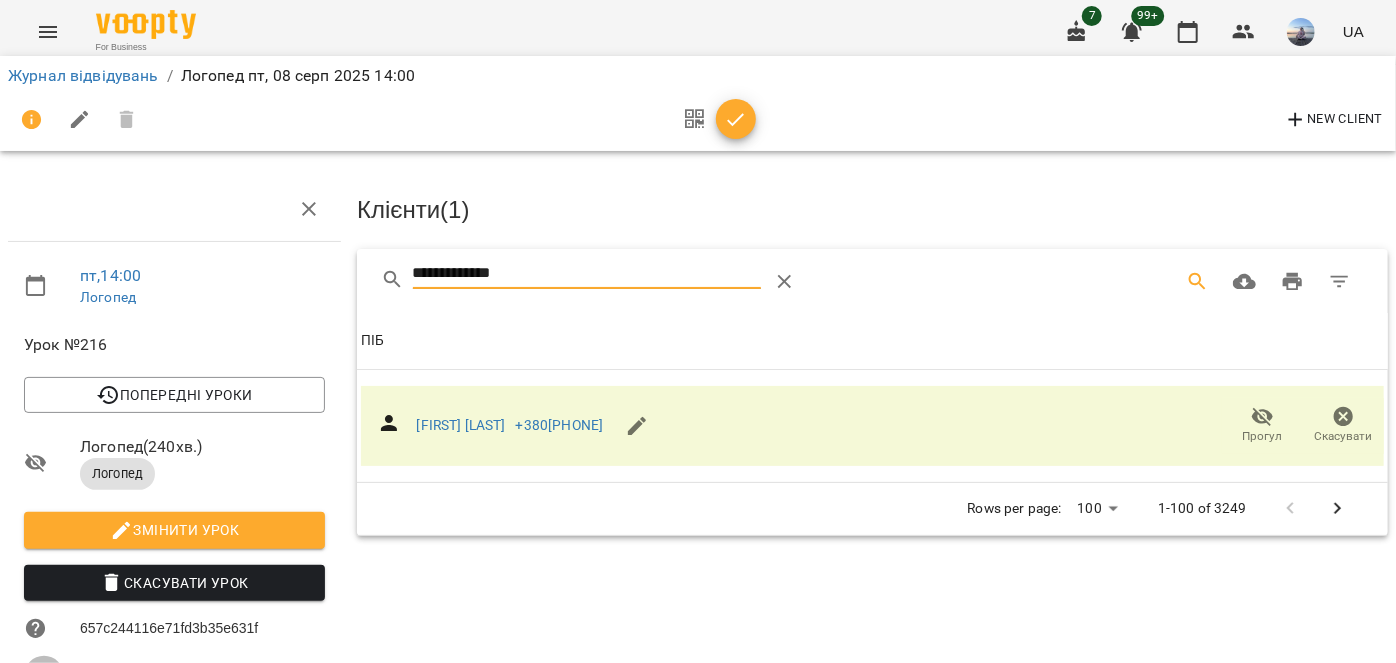 drag, startPoint x: 545, startPoint y: 272, endPoint x: 492, endPoint y: 284, distance: 54.34151 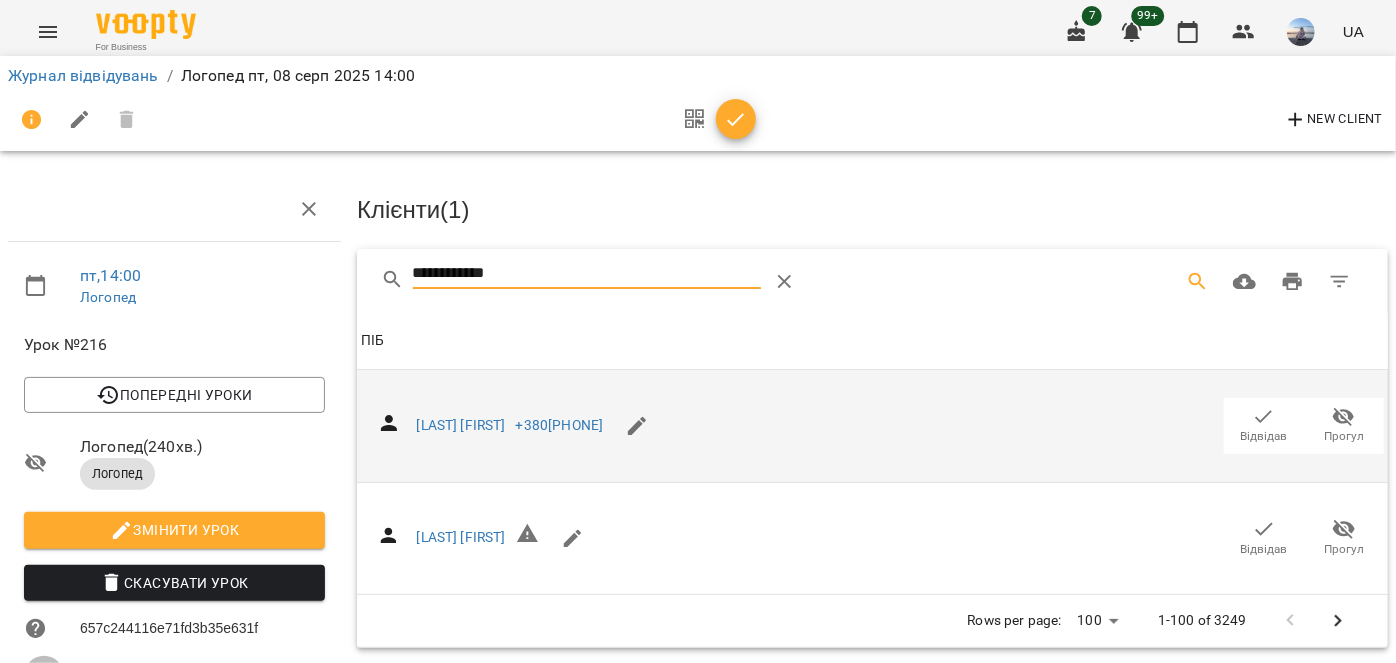 click on "Відвідав" at bounding box center [1264, 425] 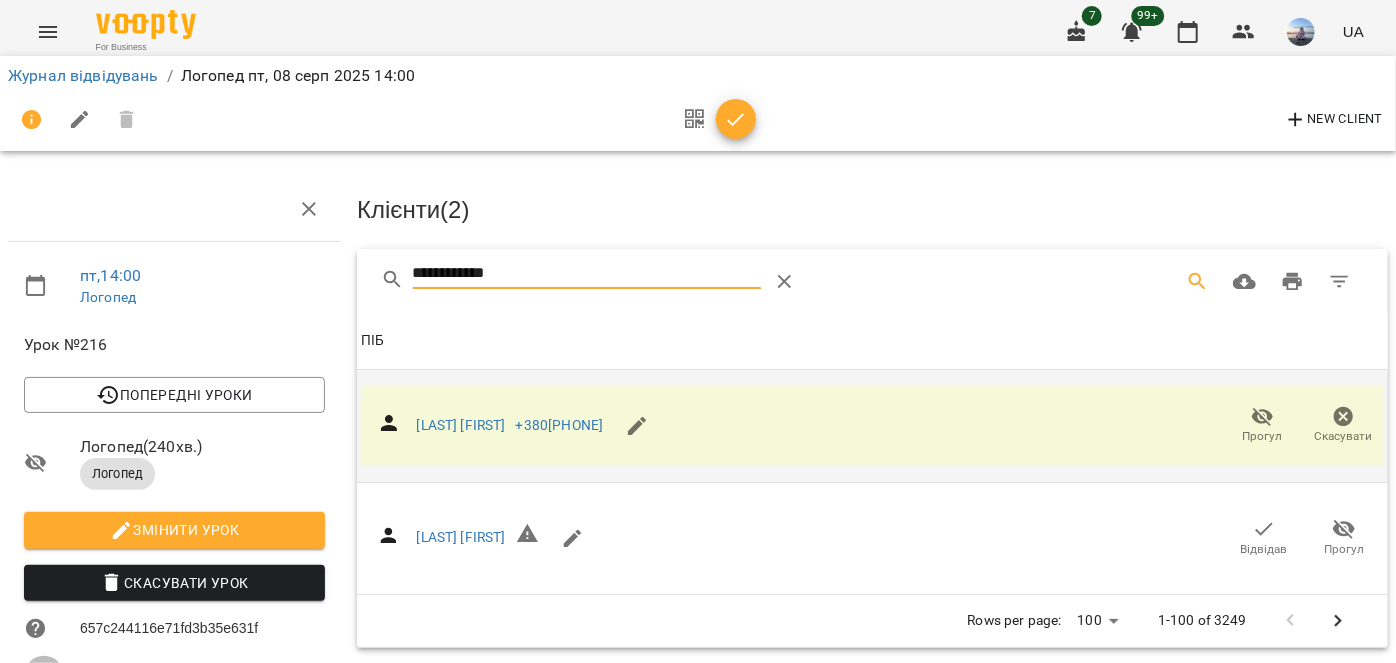 drag, startPoint x: 554, startPoint y: 262, endPoint x: 269, endPoint y: 278, distance: 285.44876 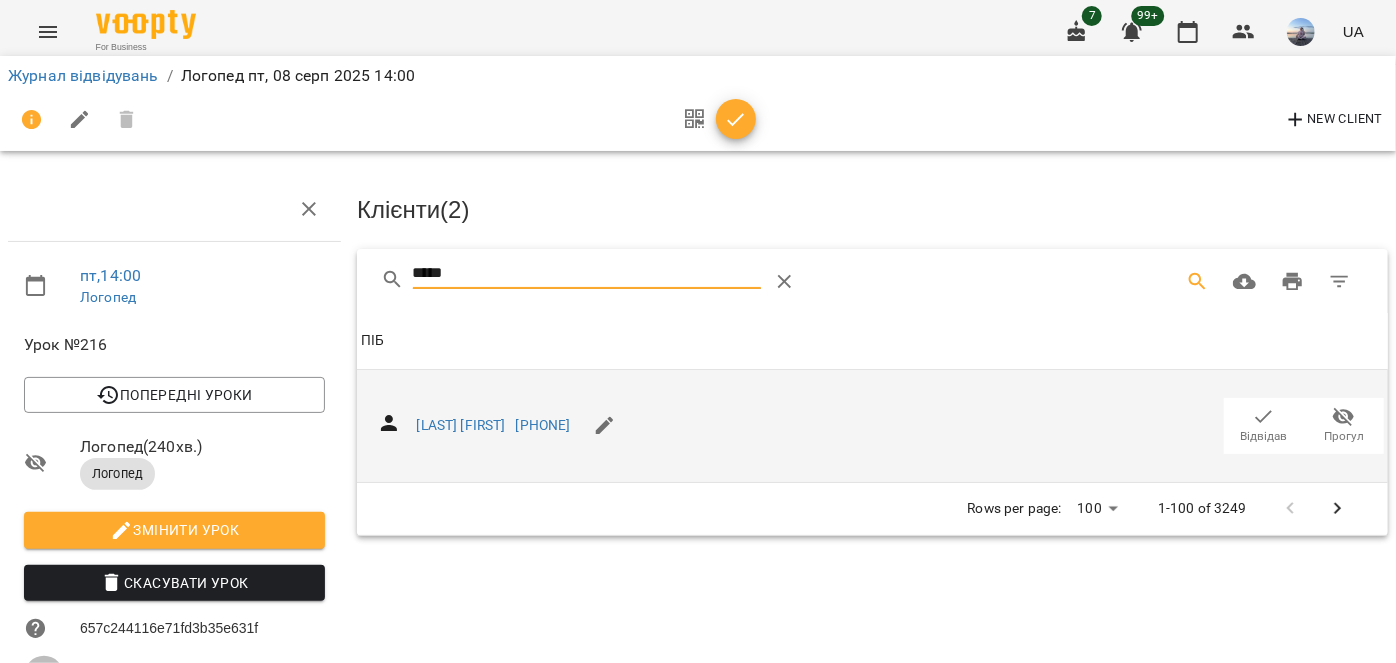 type on "*****" 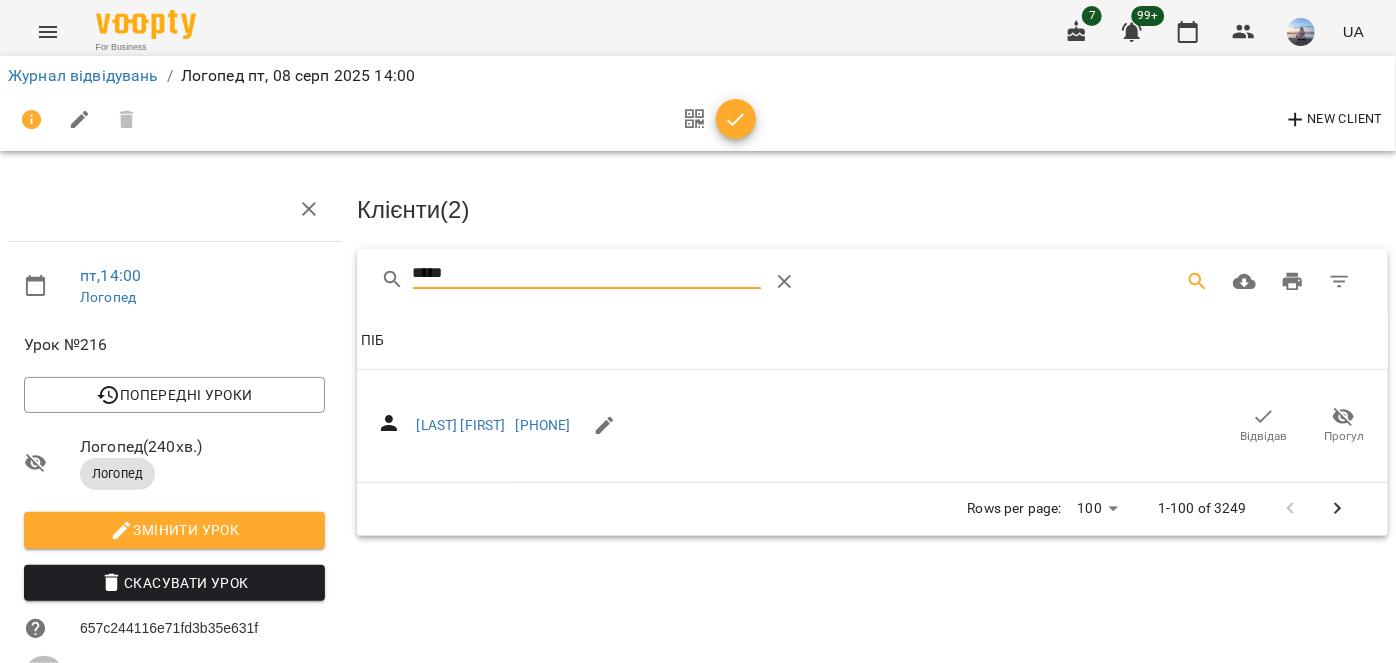 drag, startPoint x: 1261, startPoint y: 429, endPoint x: 754, endPoint y: 282, distance: 527.8807 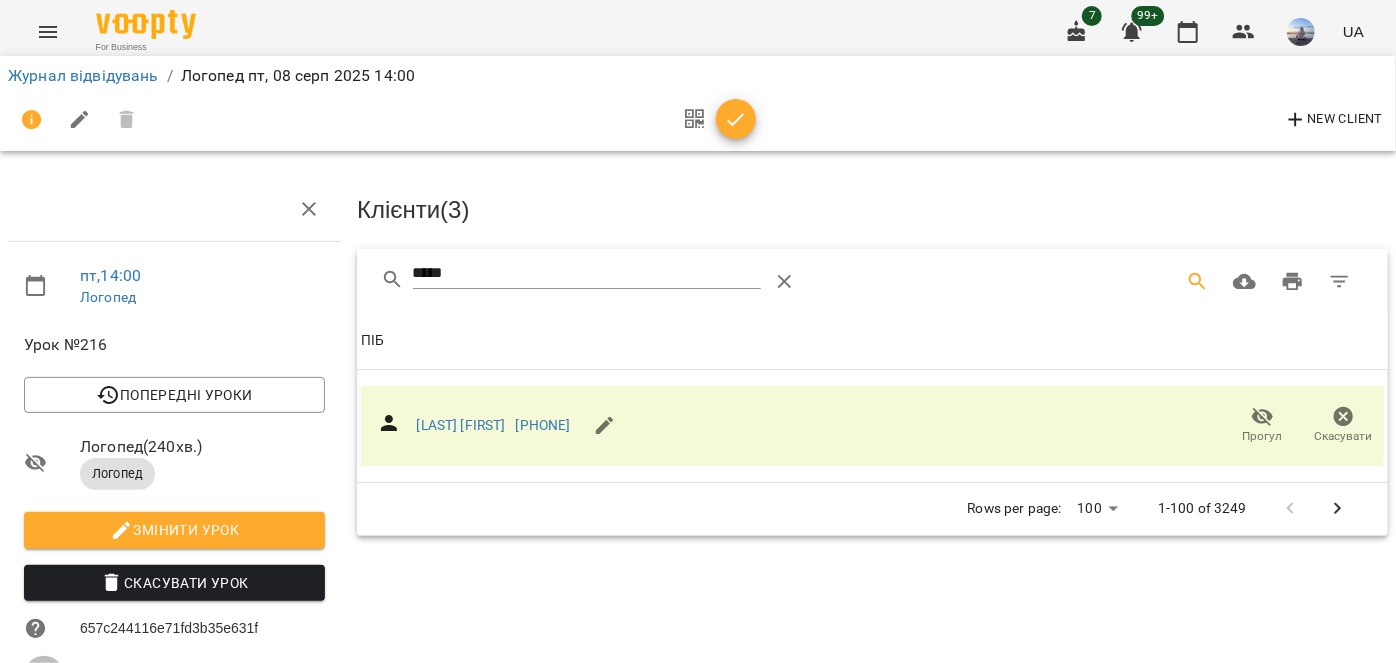 click on "New Client" at bounding box center [698, 120] 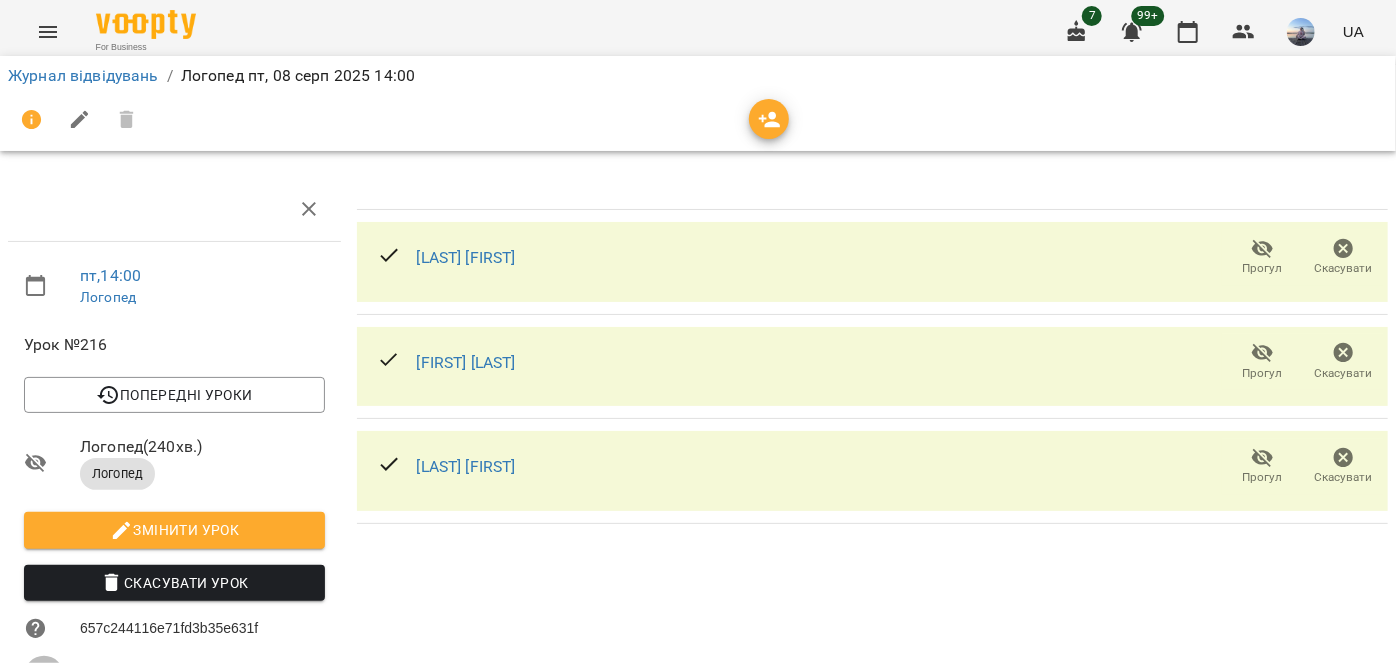 click on "Журнал відвідувань" at bounding box center [83, 76] 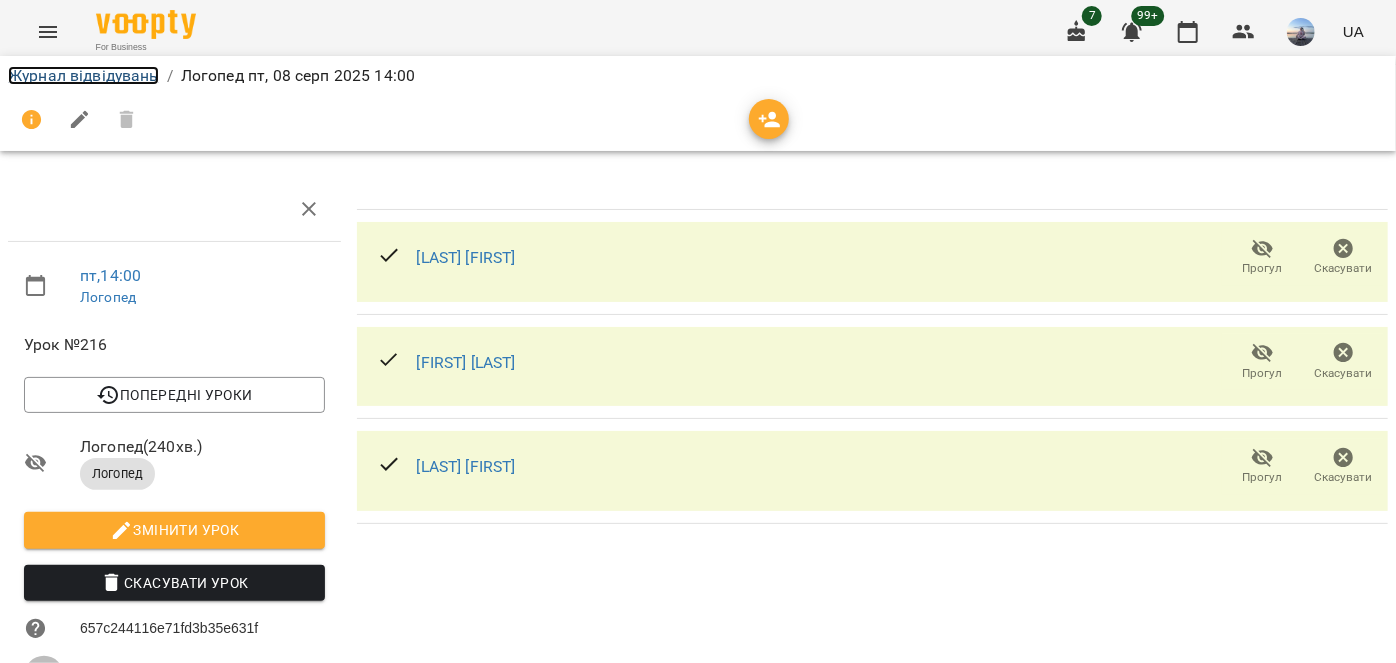 click on "Журнал відвідувань" at bounding box center (83, 75) 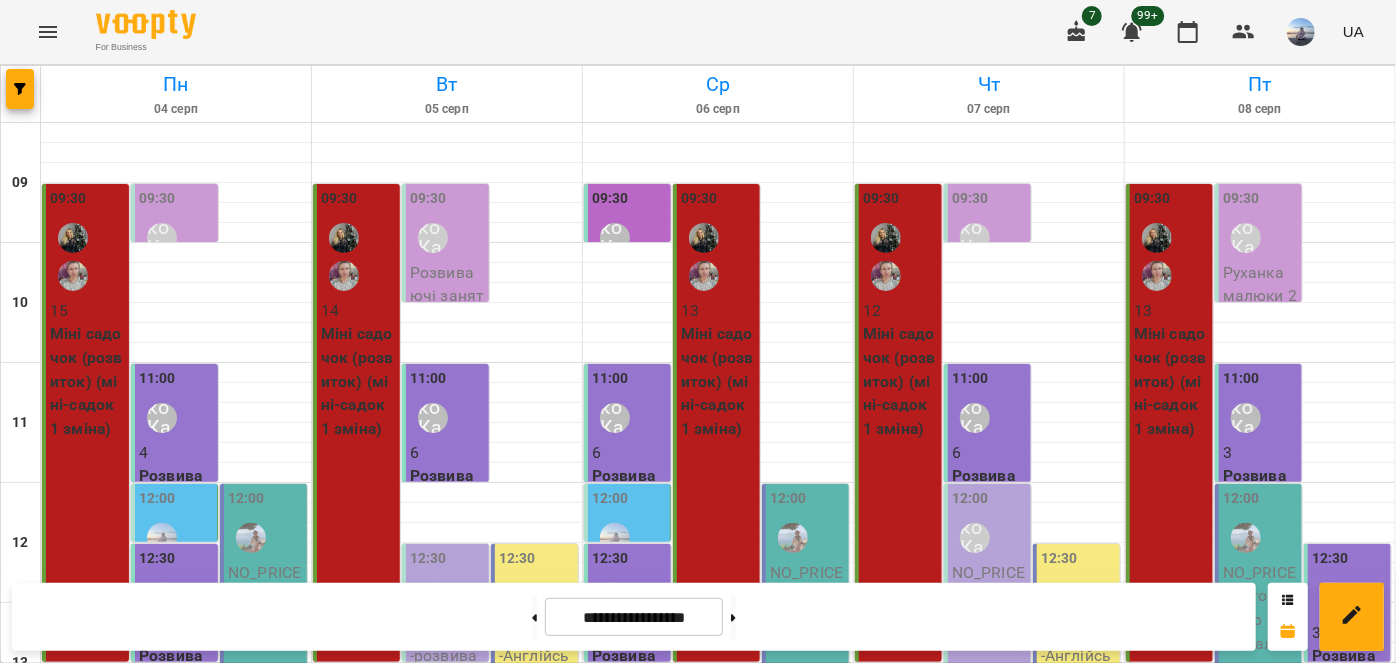 scroll, scrollTop: 0, scrollLeft: 0, axis: both 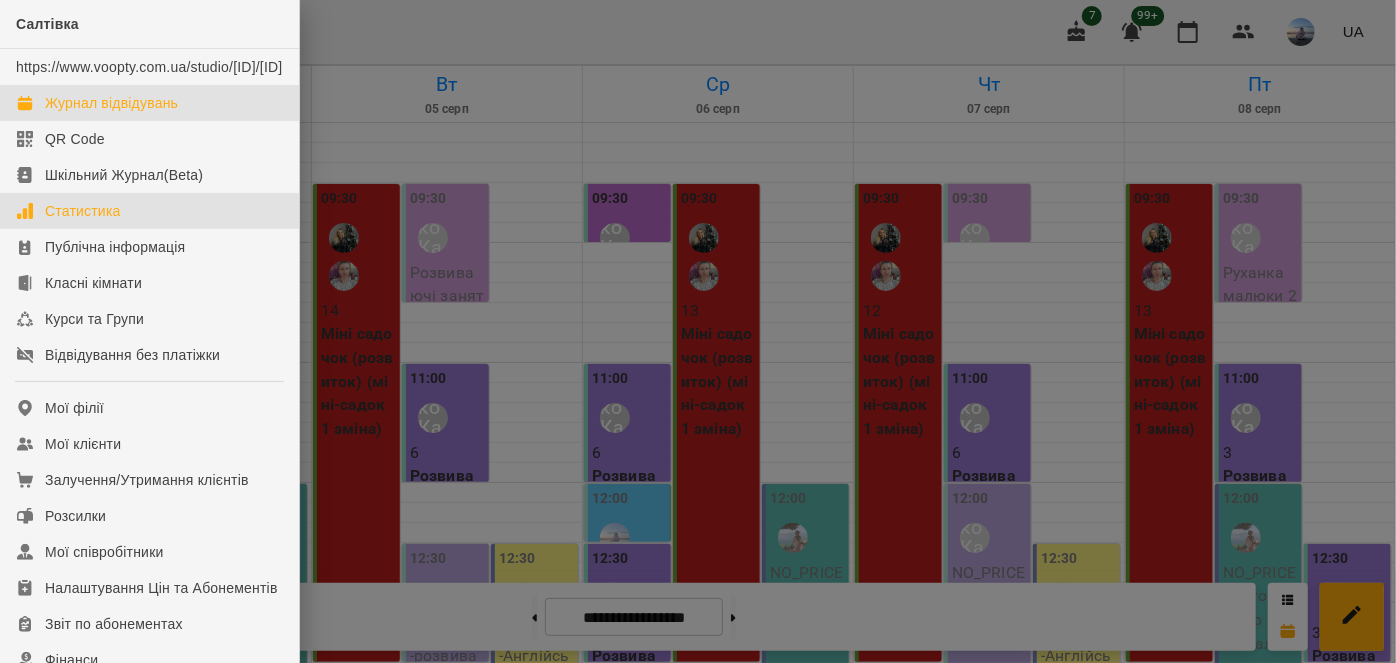 click on "Статистика" at bounding box center [149, 211] 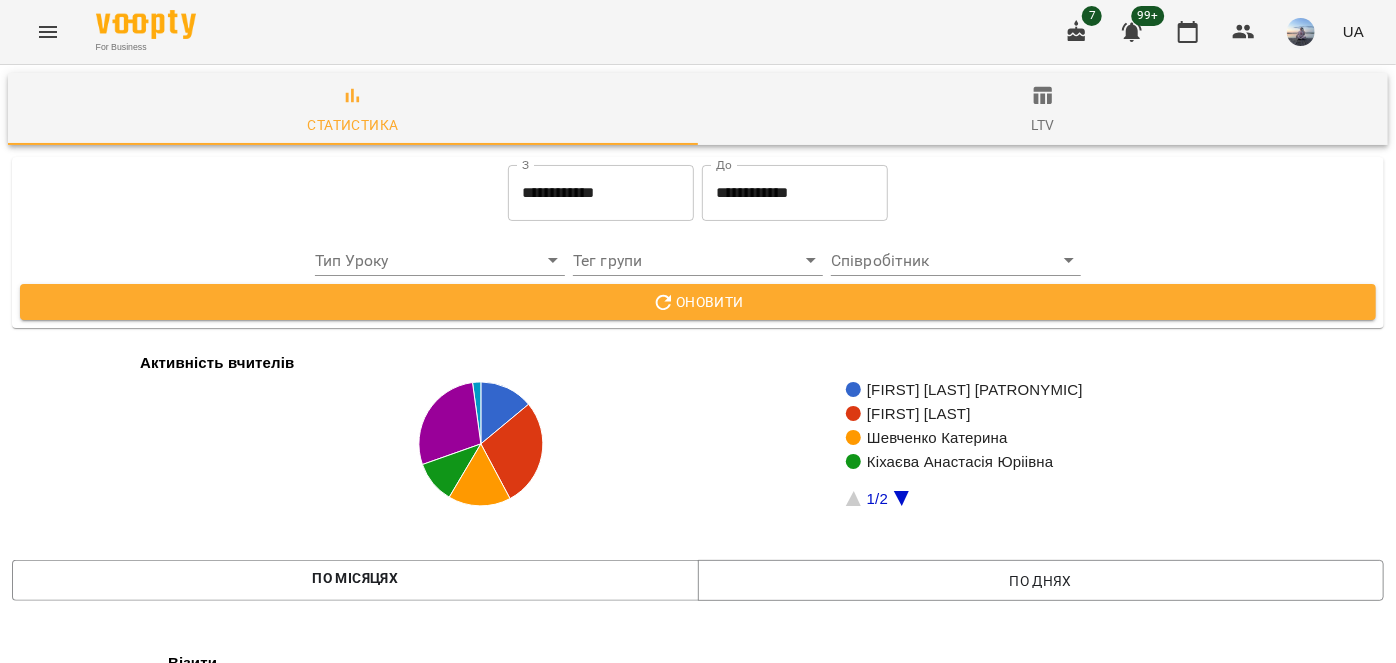 click on "Оновити" at bounding box center [698, 302] 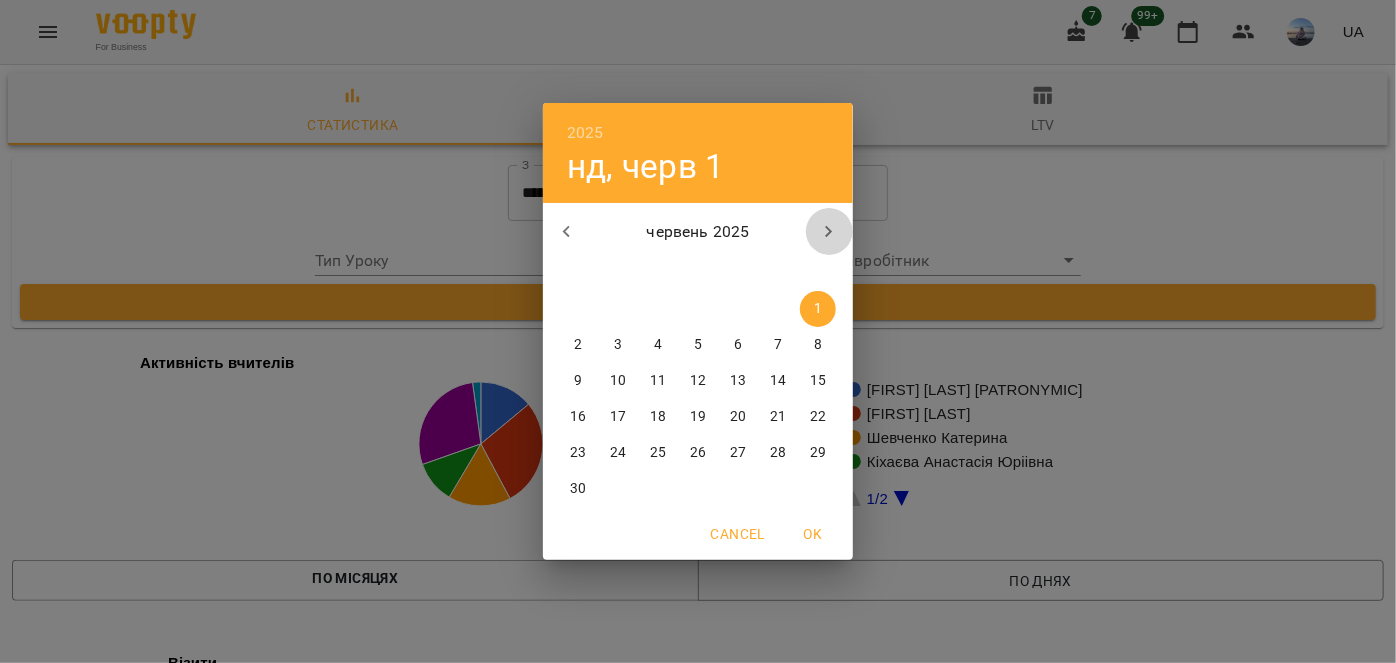 click 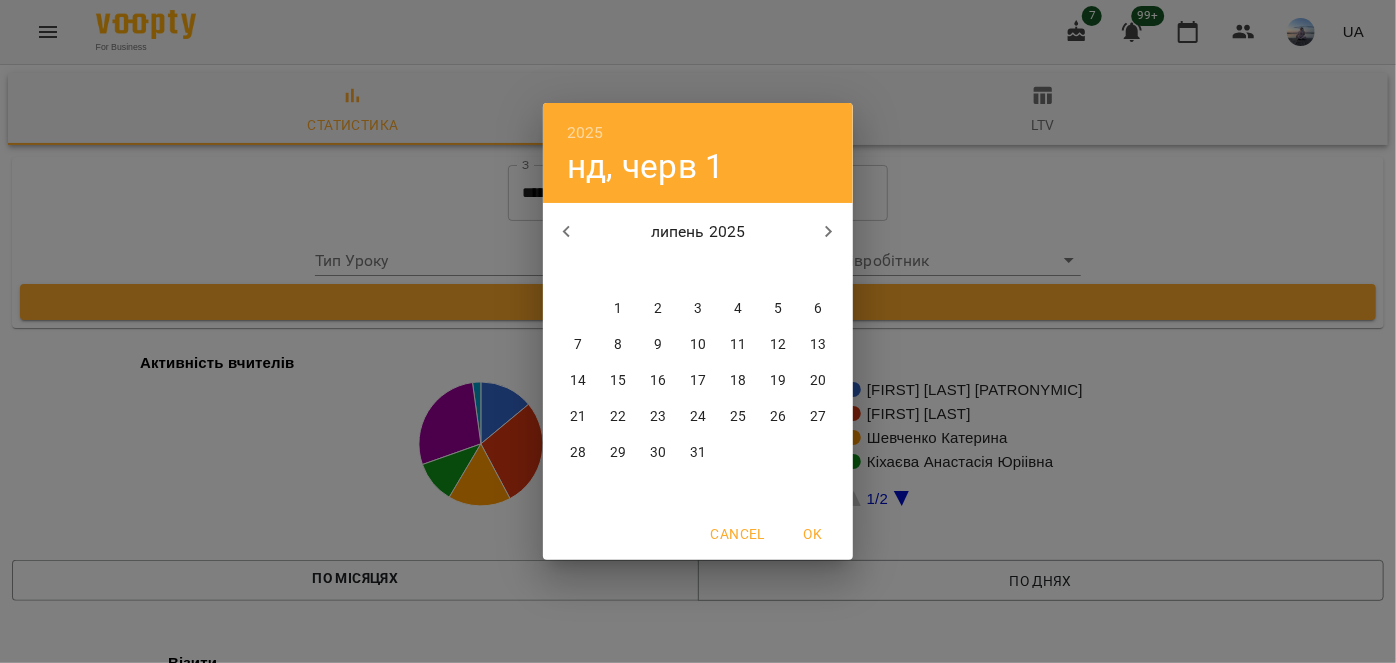 click 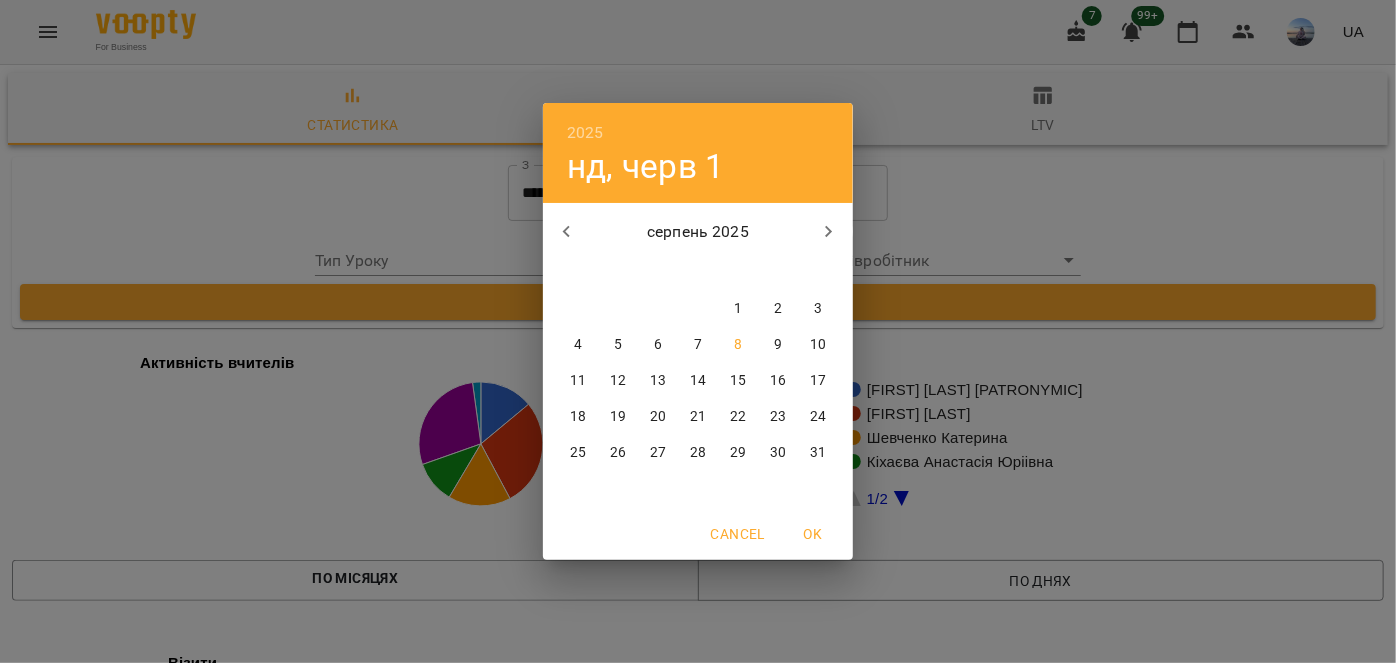 click on "4" at bounding box center [578, 345] 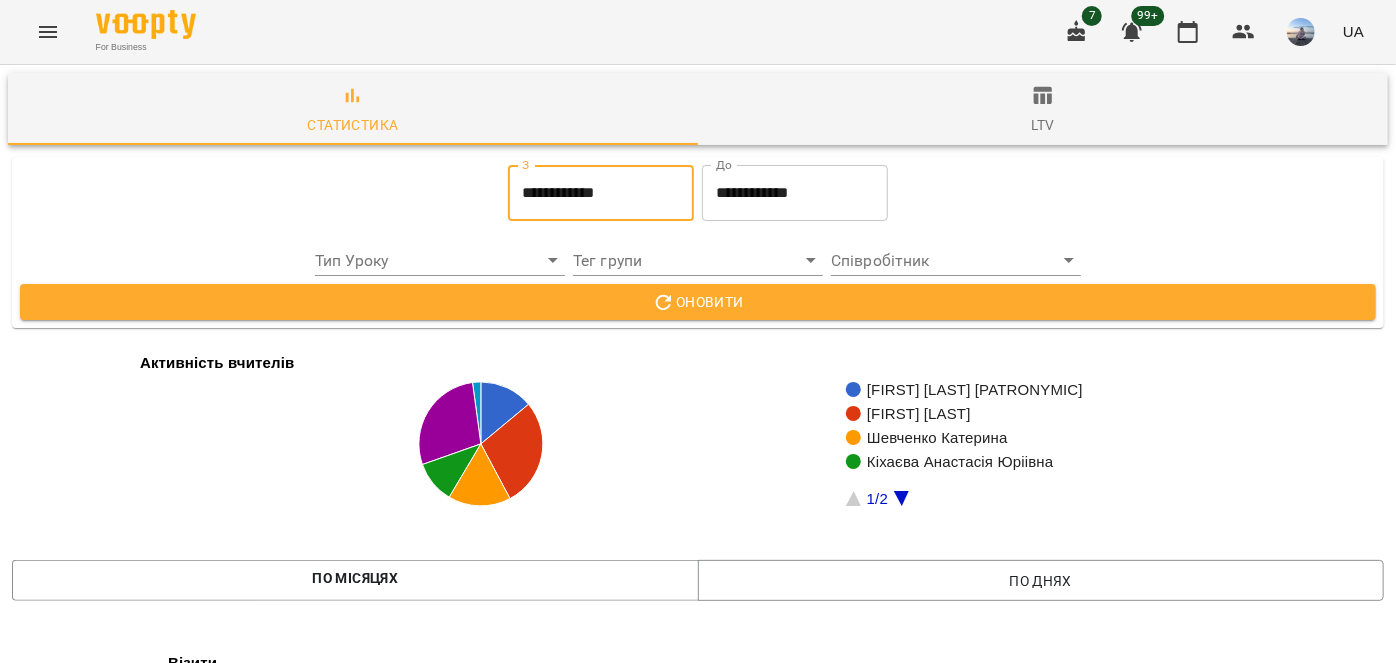 click on "**********" at bounding box center (795, 193) 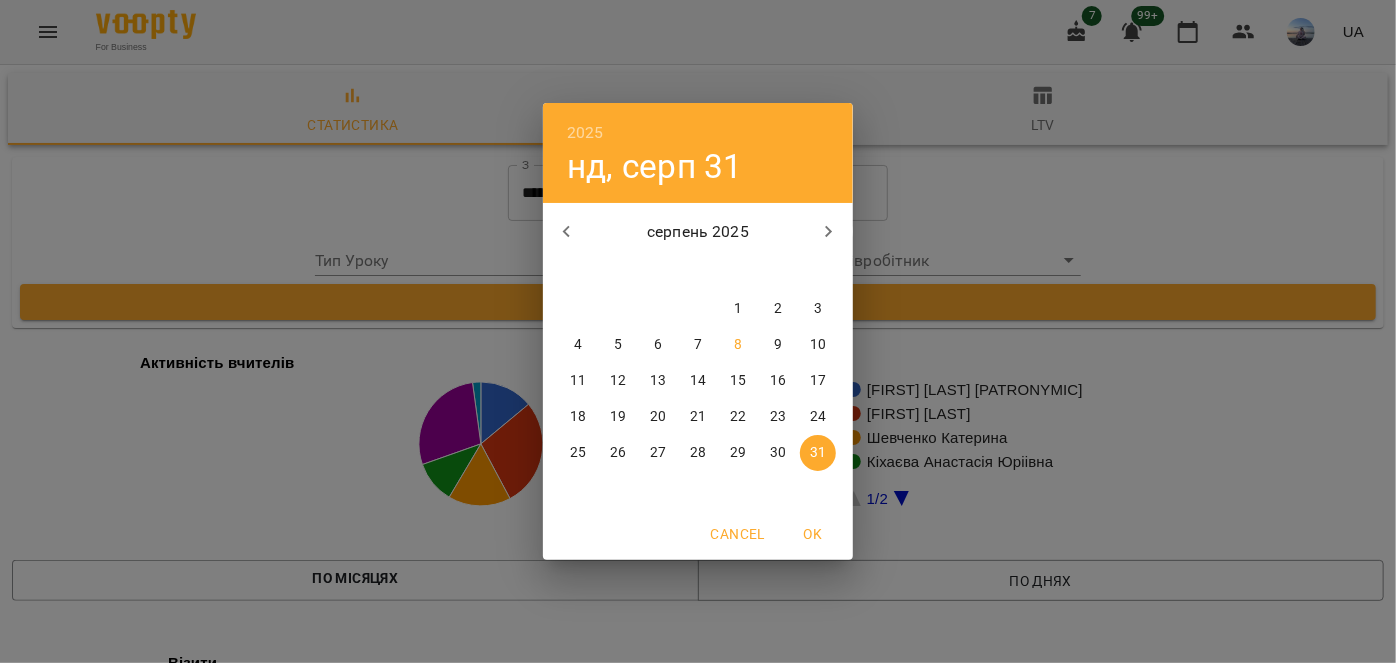 click on "8" at bounding box center [738, 345] 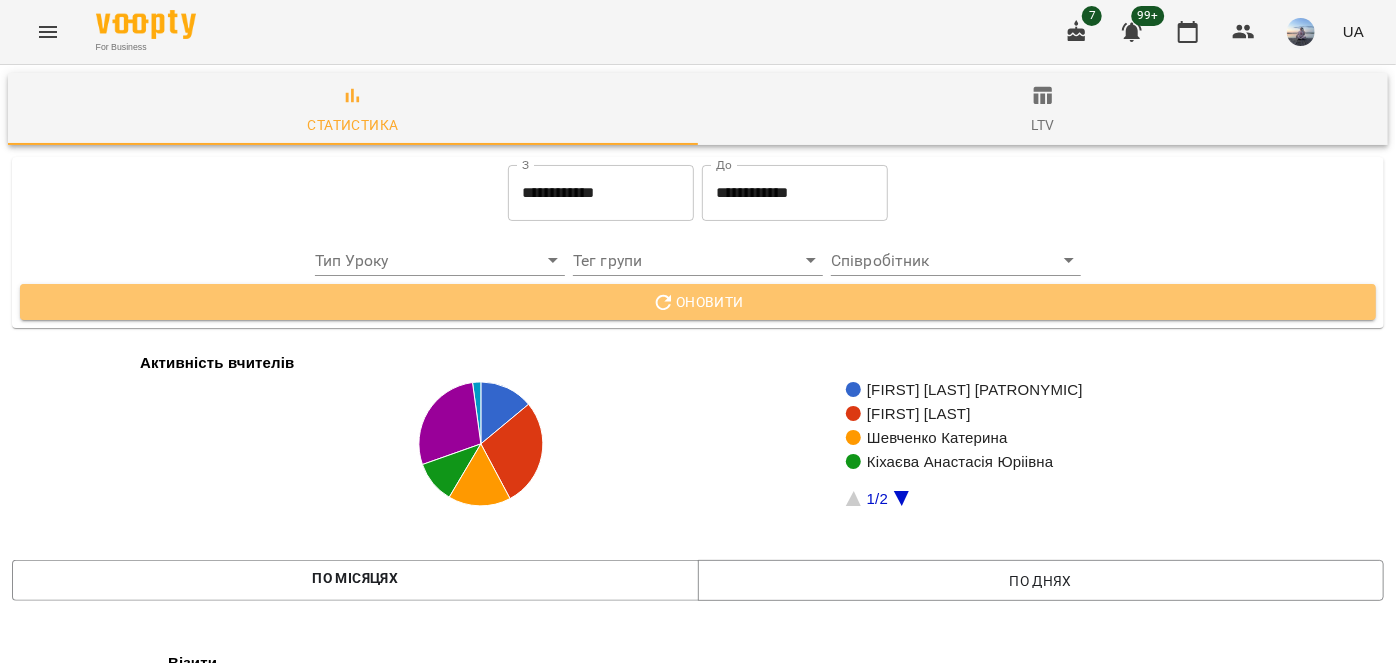 click on "Оновити" at bounding box center (698, 302) 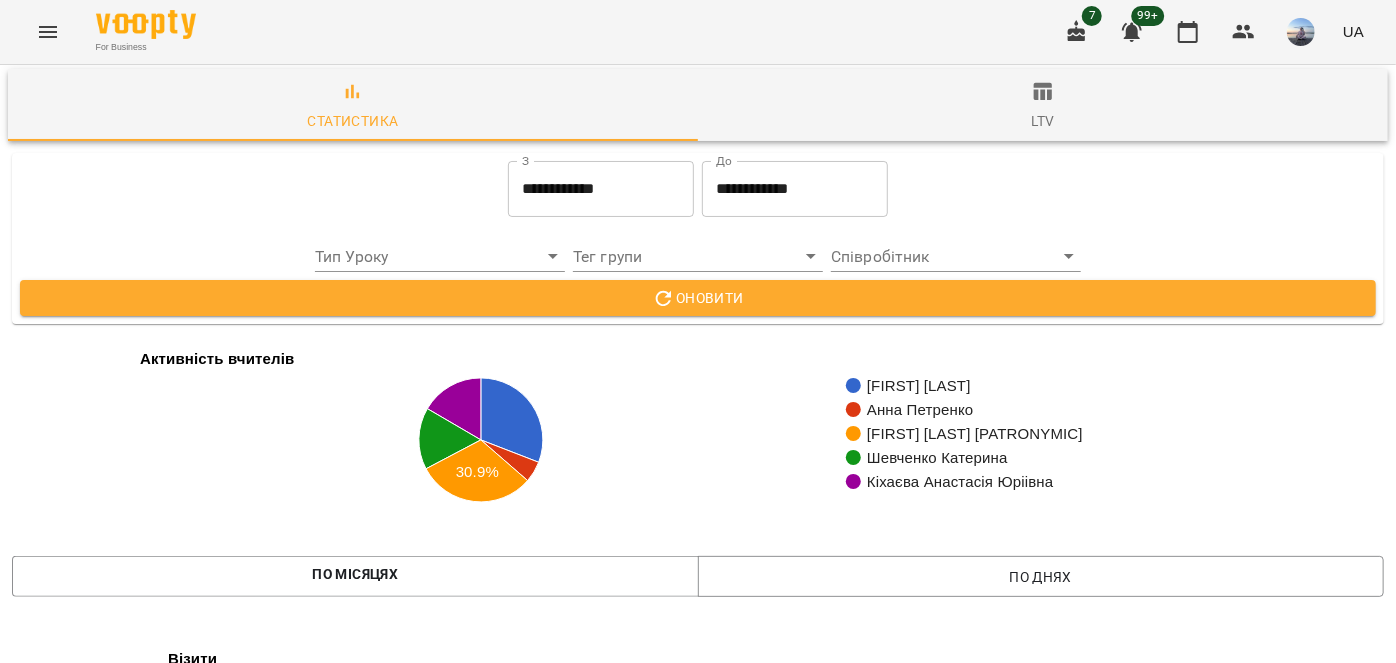 scroll, scrollTop: 3327, scrollLeft: 0, axis: vertical 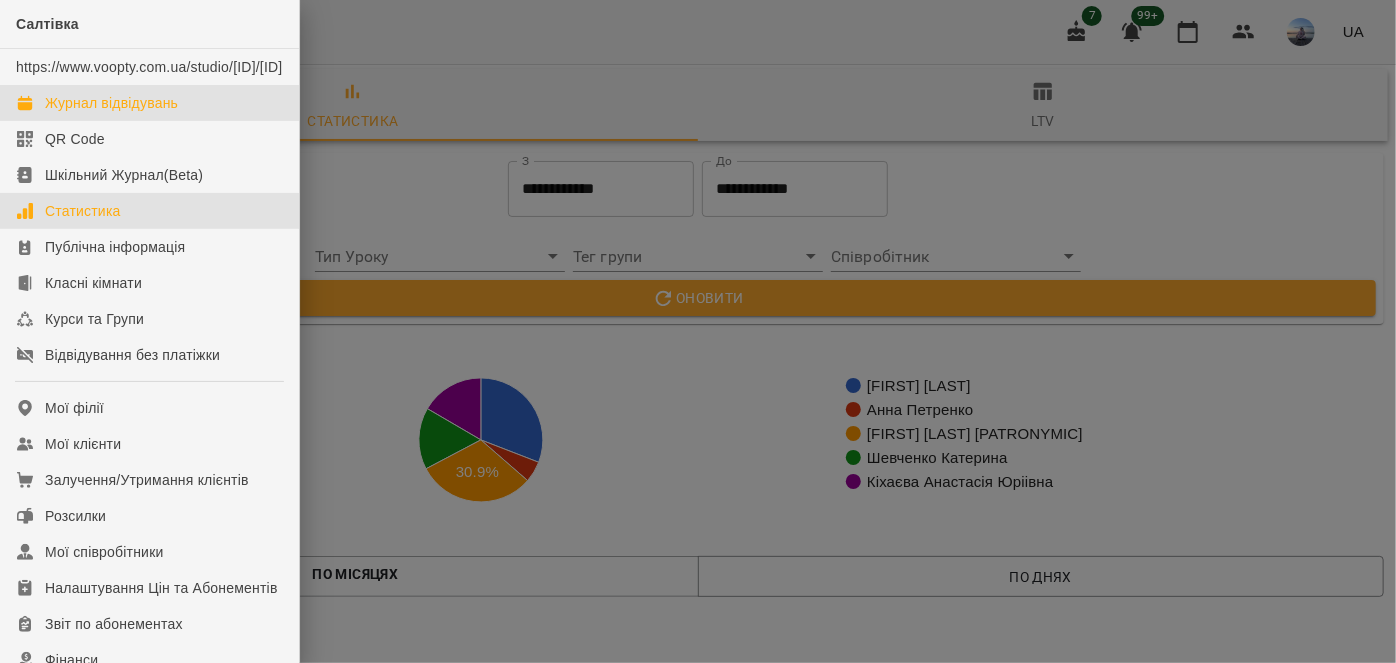 click on "Журнал відвідувань" at bounding box center (111, 103) 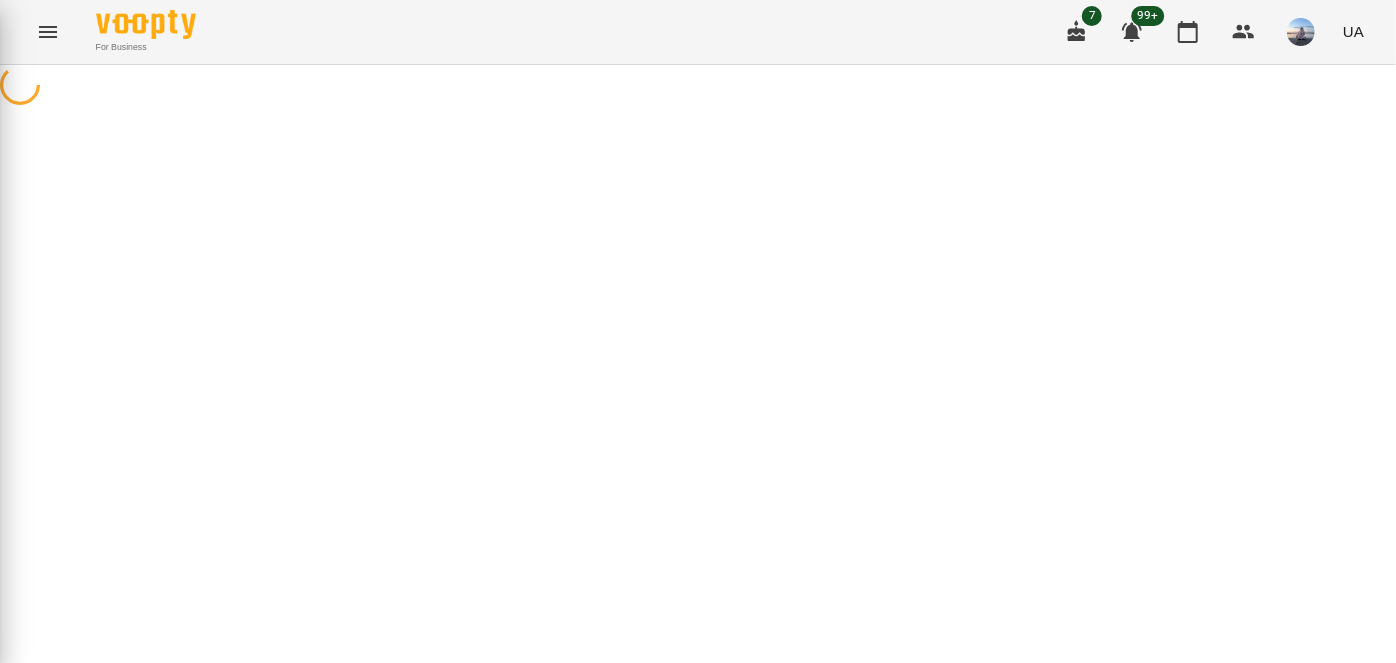 scroll, scrollTop: 0, scrollLeft: 0, axis: both 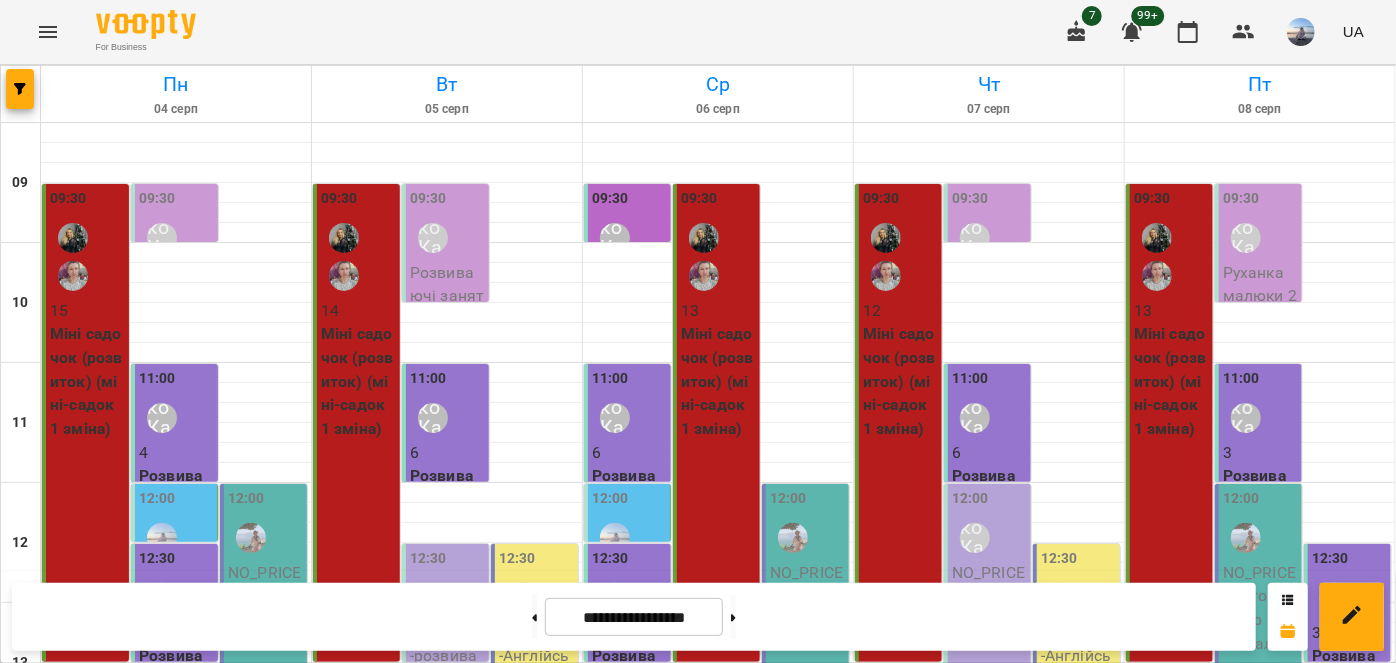 click on "14:00 [LAST] [FIRST] [PATRONYMIC] 3 Логопед (Логопед салтівка )" at bounding box center (1347, 963) 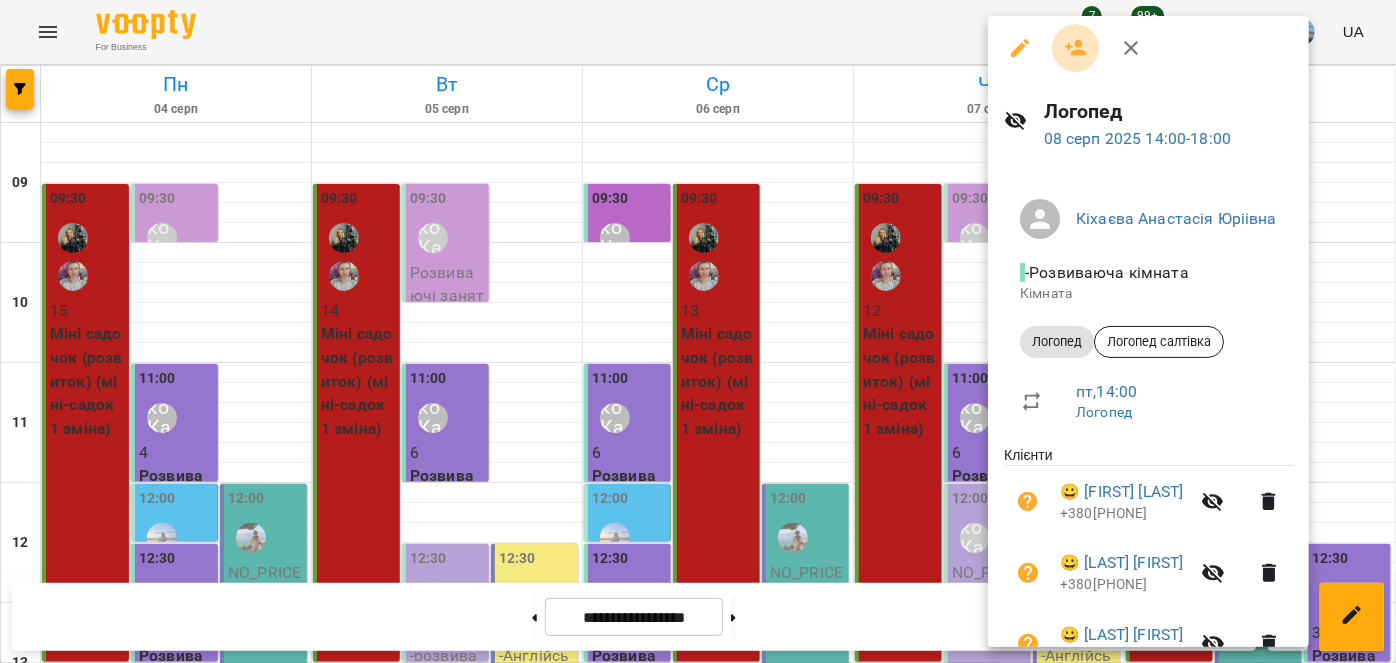click 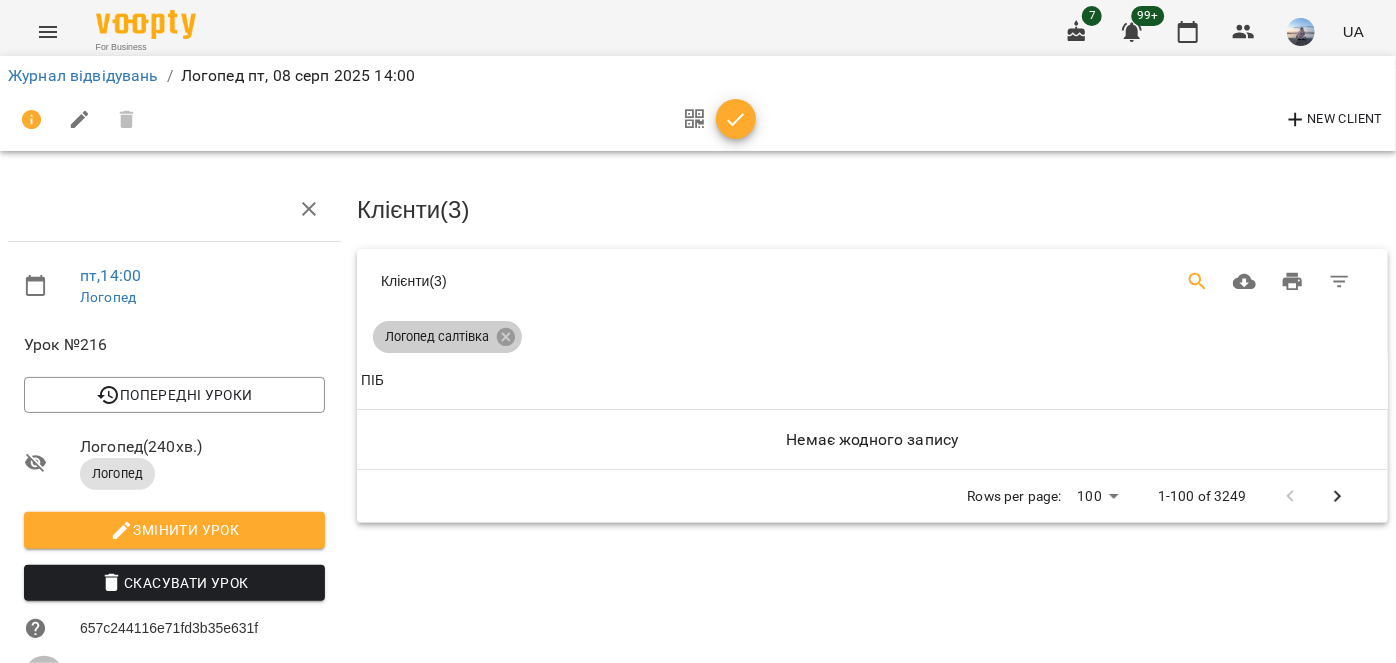 click 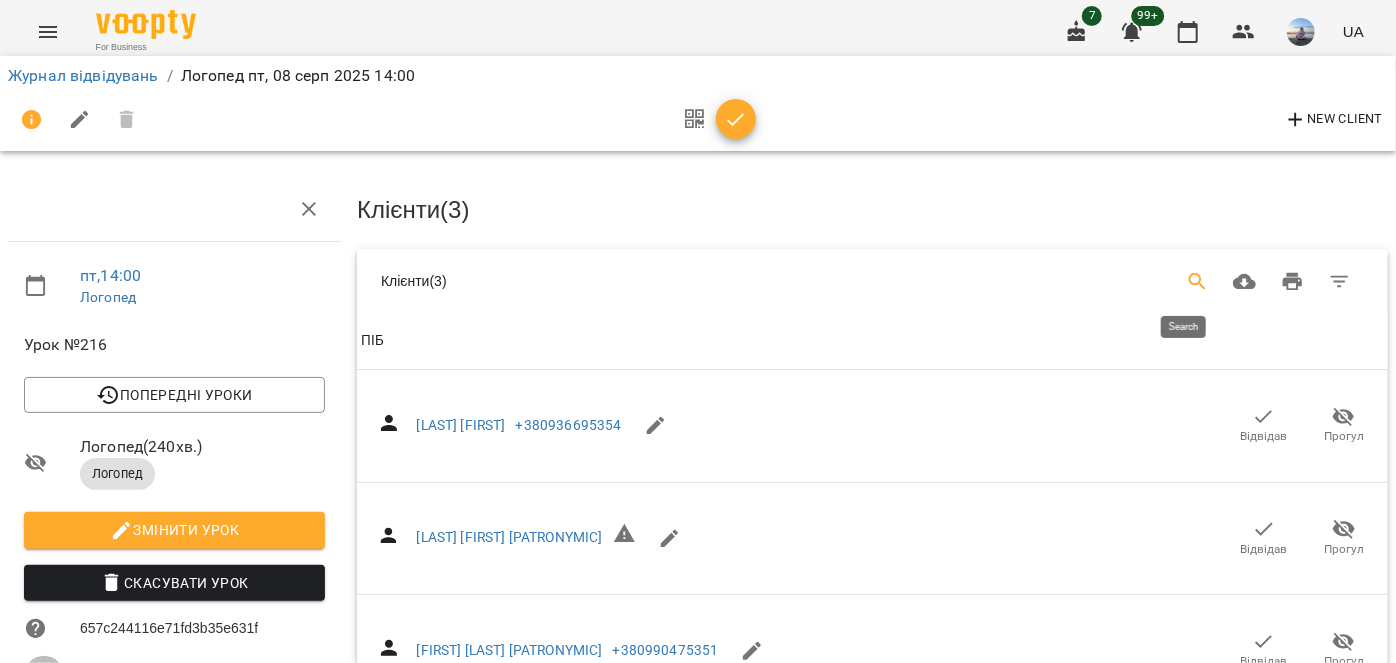 click 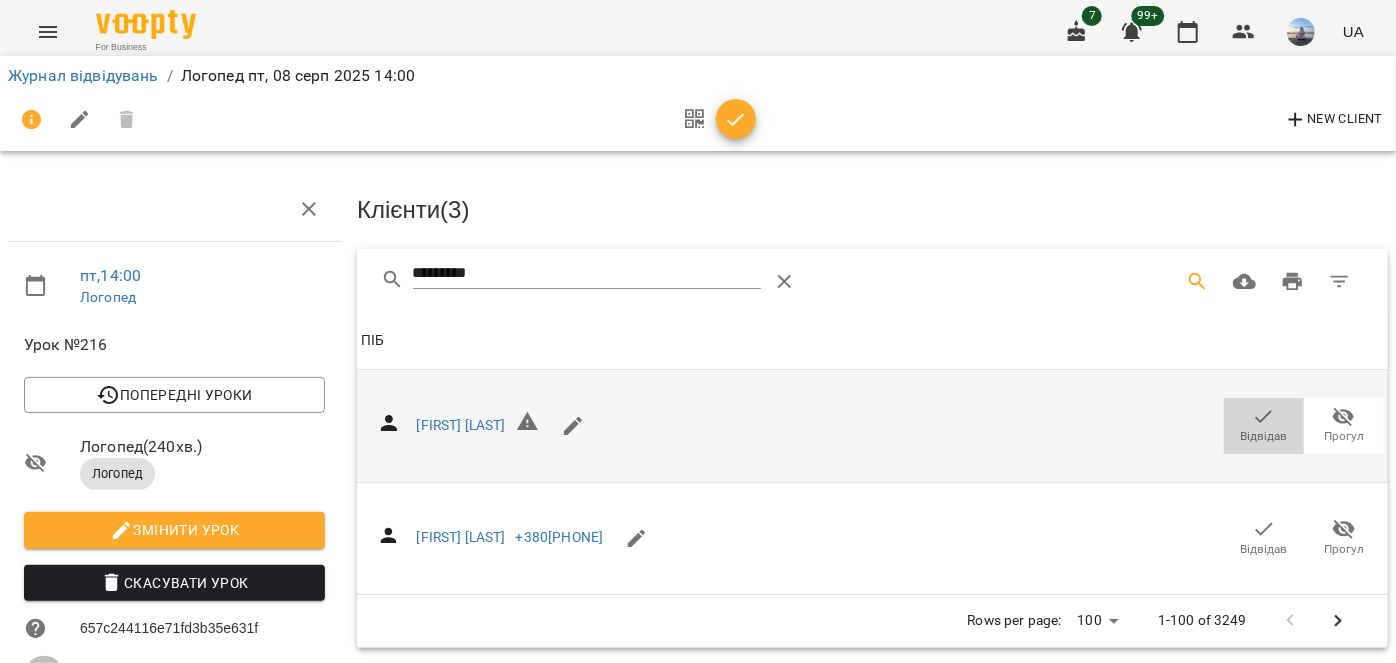 click 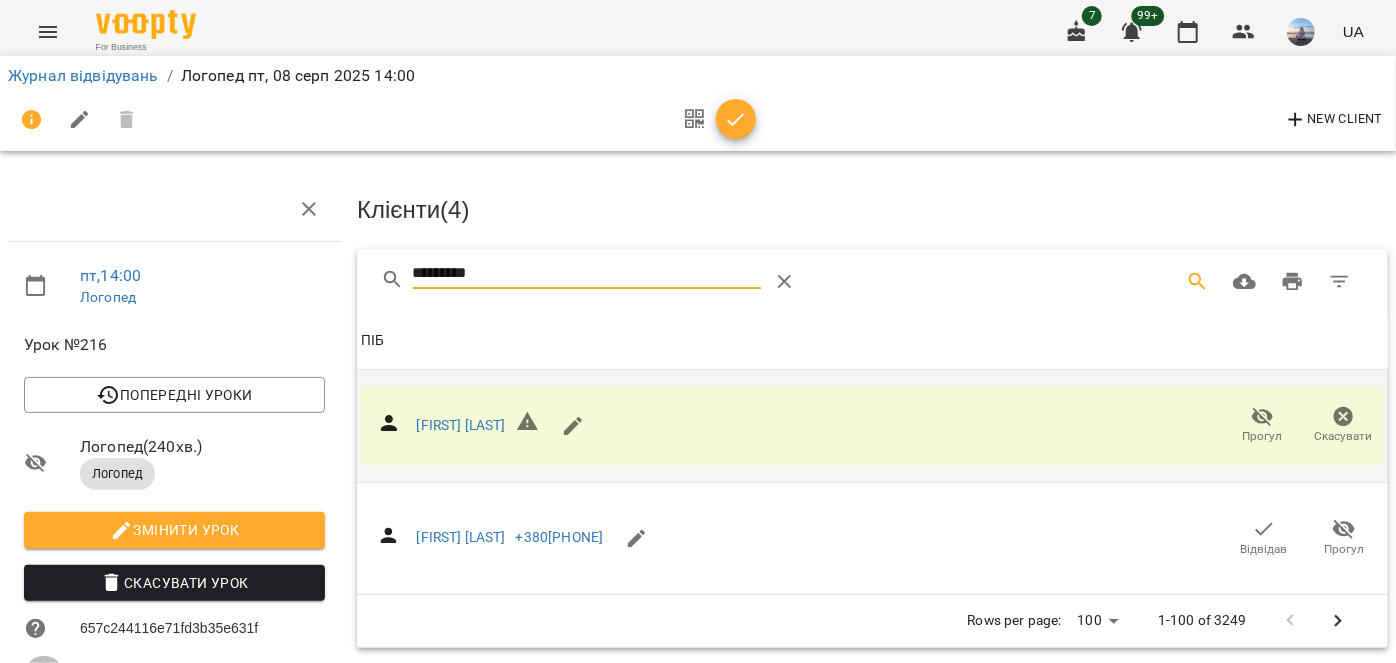 drag, startPoint x: 509, startPoint y: 267, endPoint x: 183, endPoint y: 288, distance: 326.6757 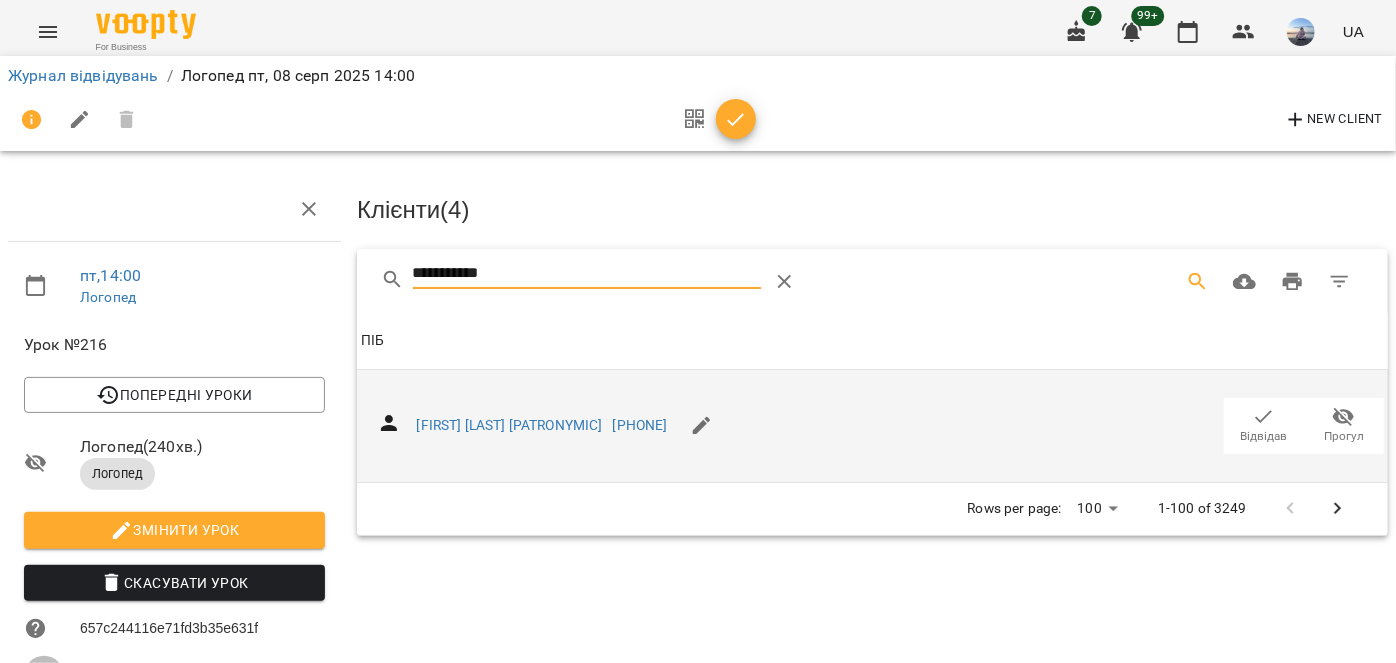 type on "**********" 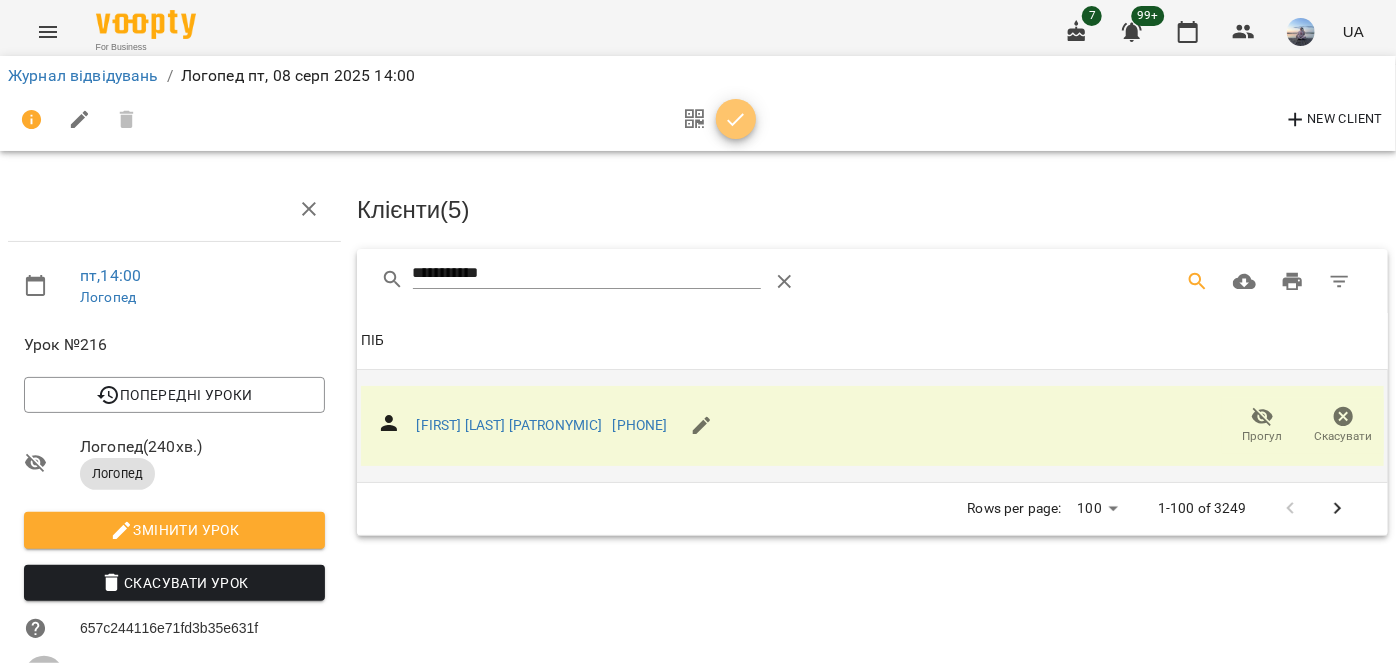 click 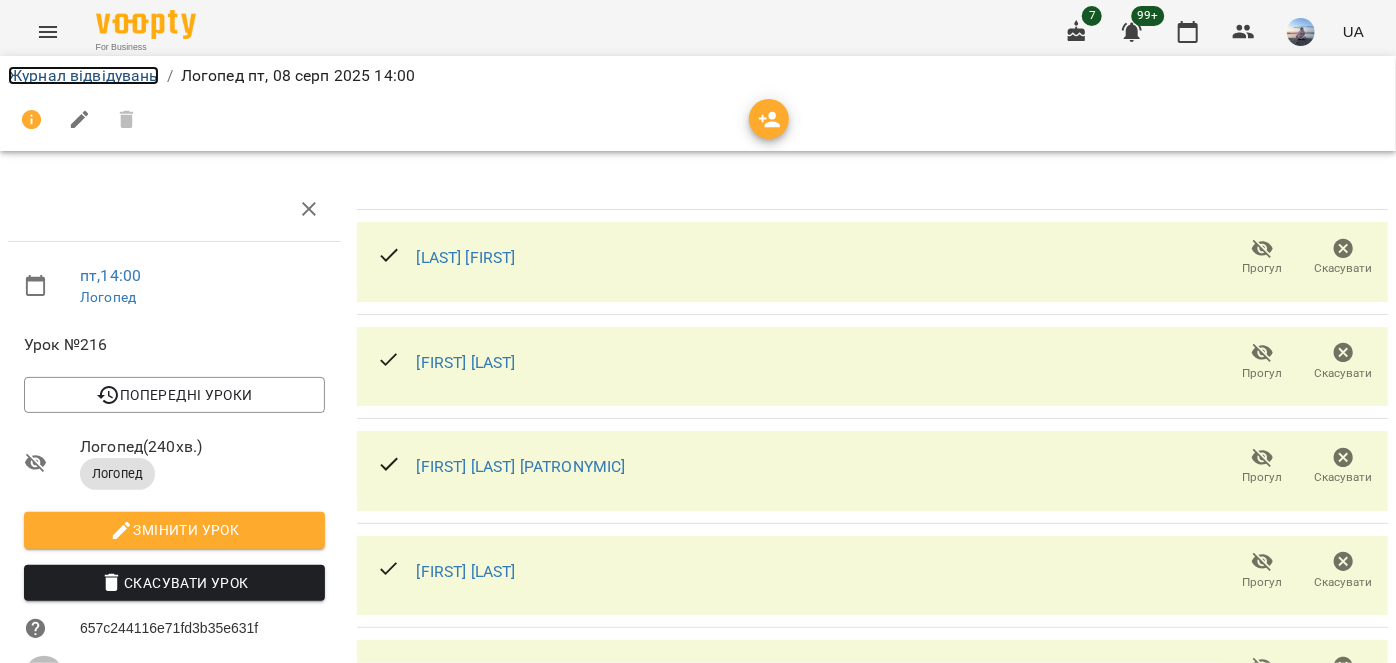 click on "Журнал відвідувань" at bounding box center [83, 75] 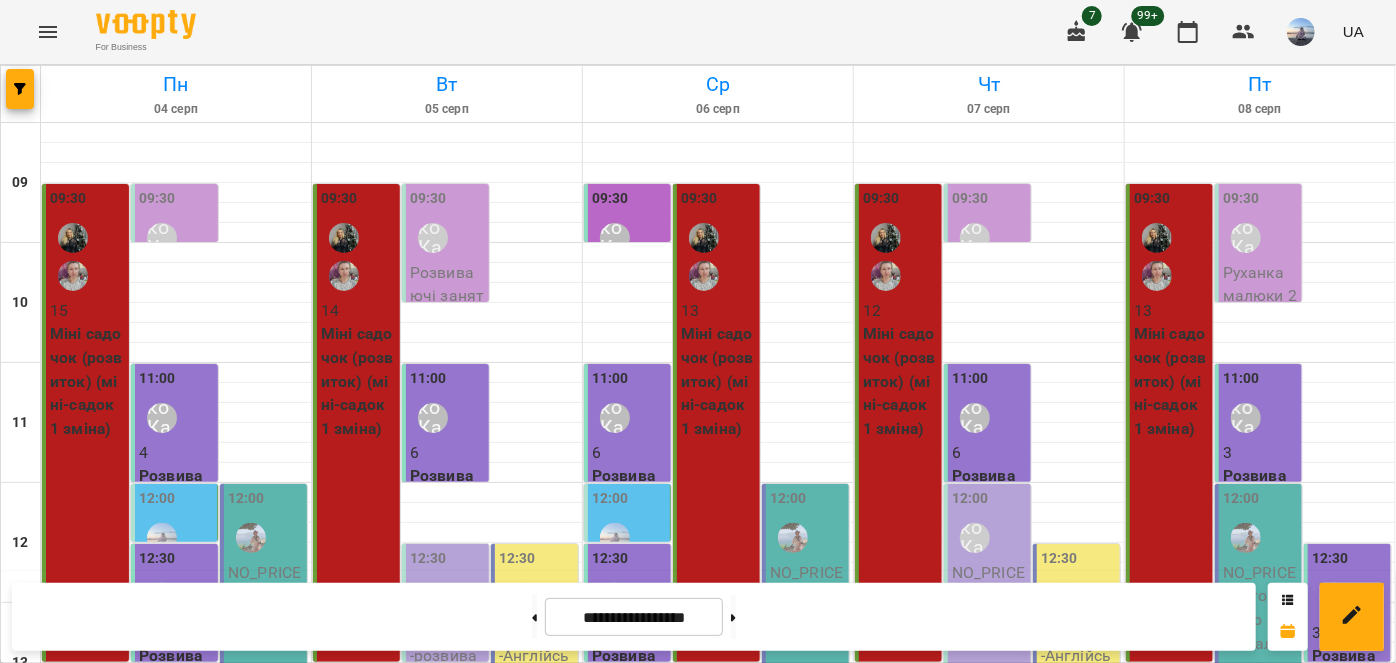 click 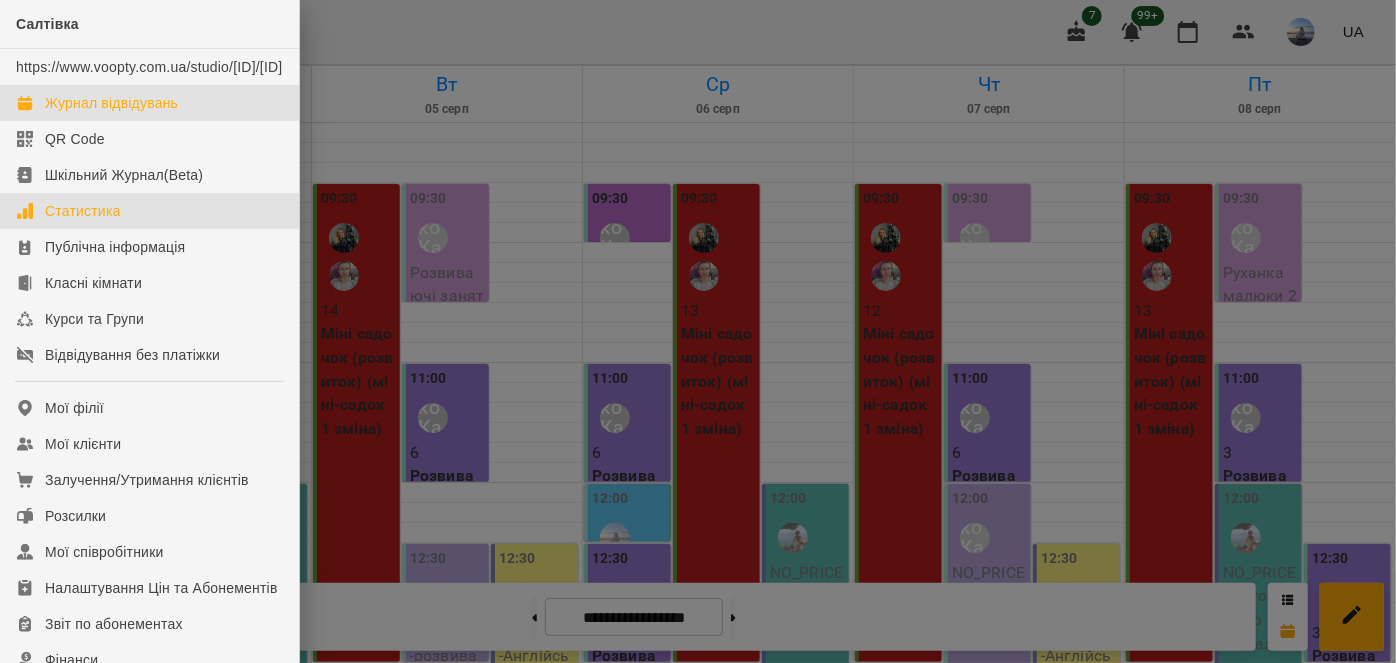 click on "Статистика" at bounding box center [83, 211] 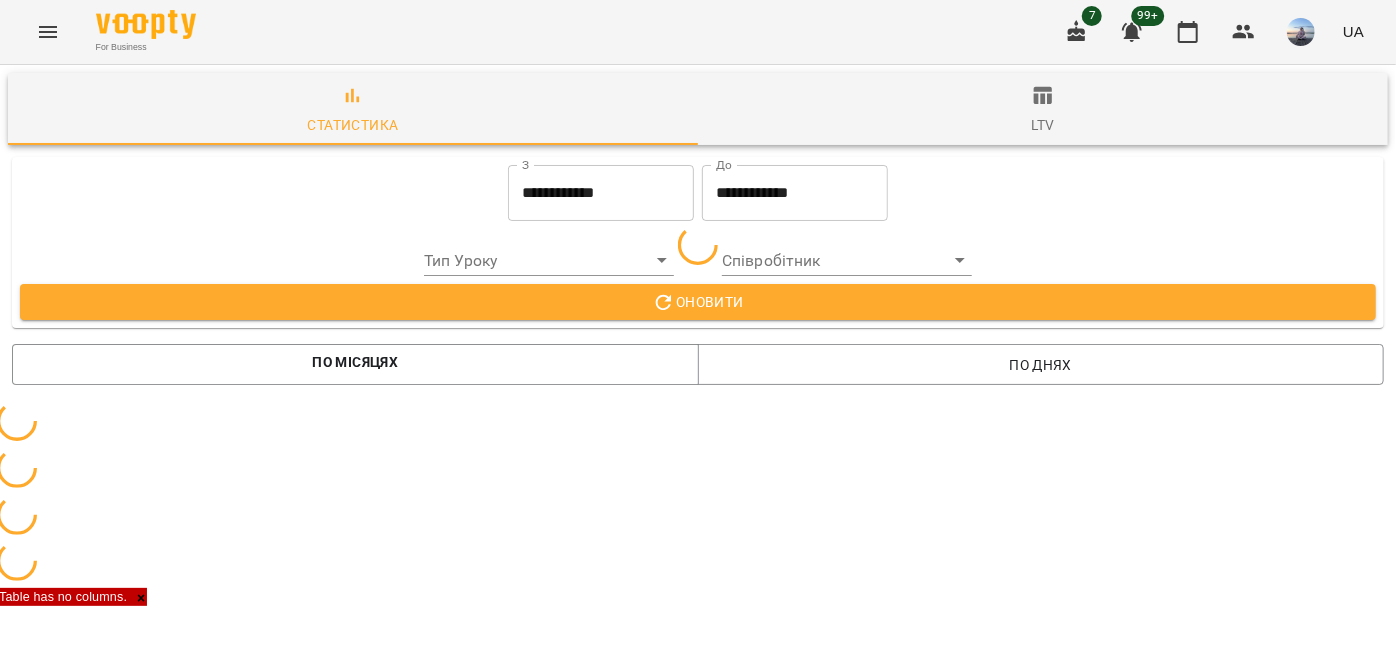click on "**********" at bounding box center [601, 193] 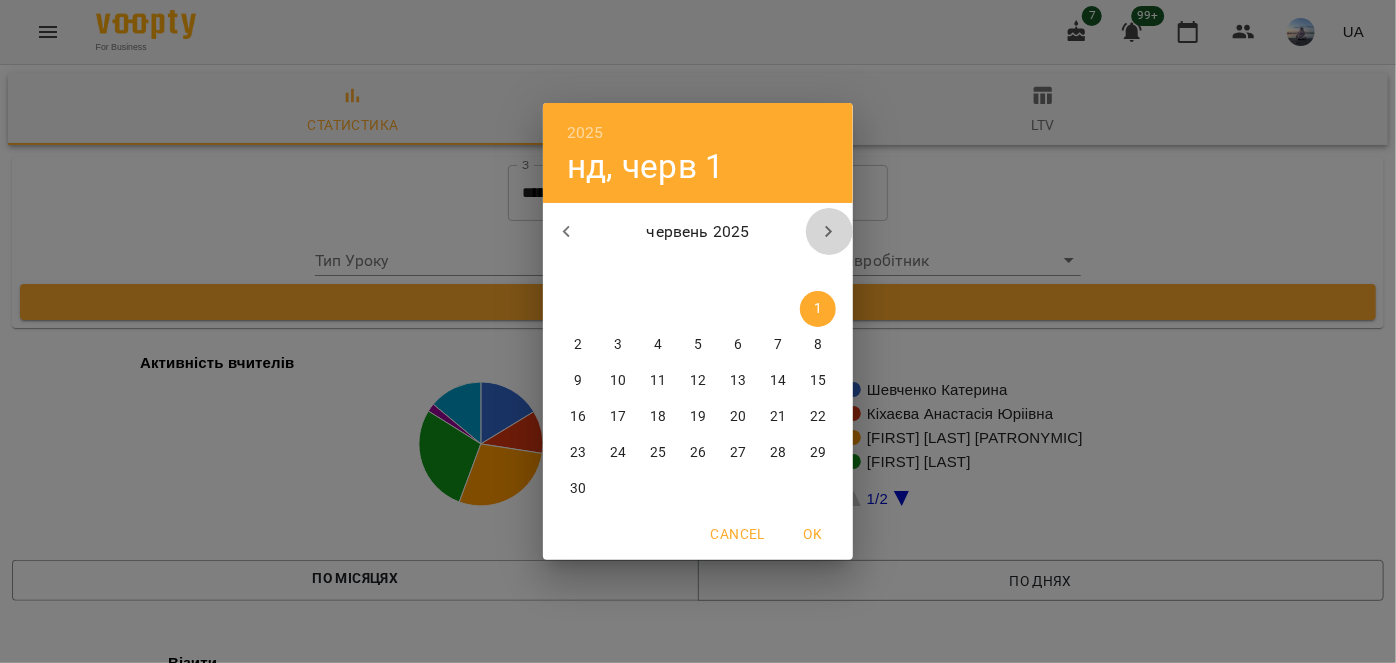 click 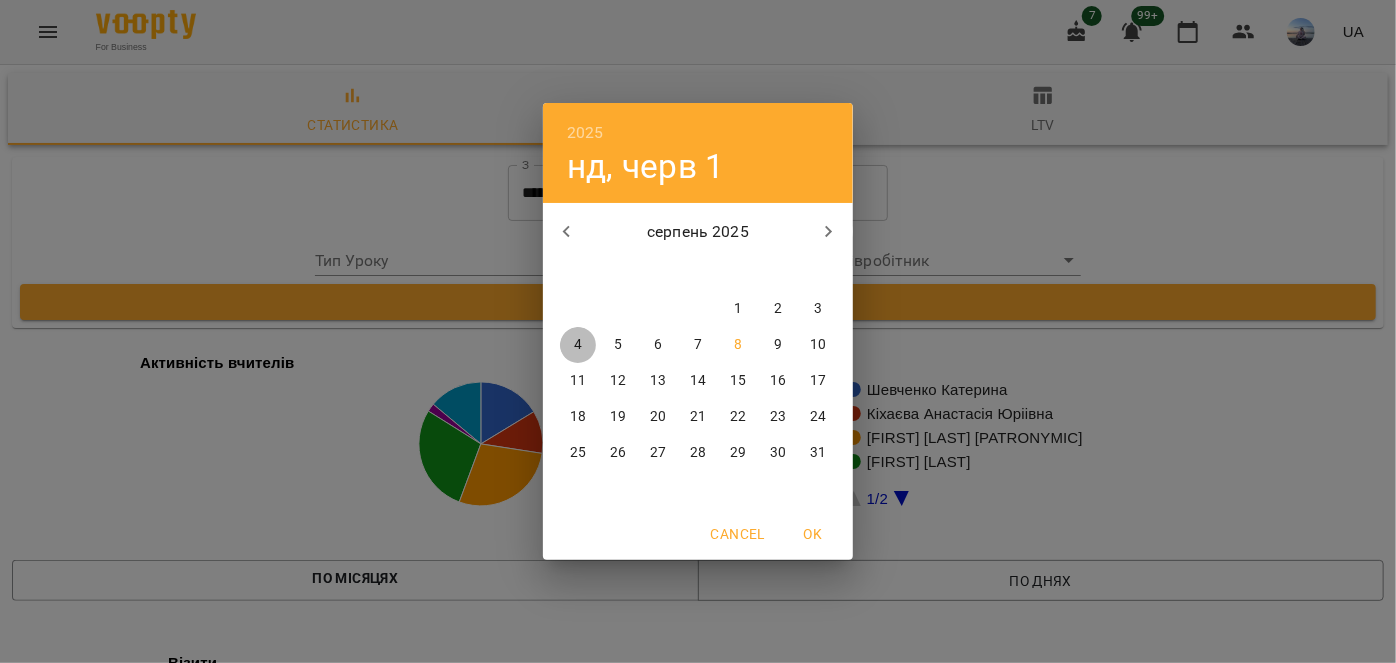 click on "4" at bounding box center (578, 345) 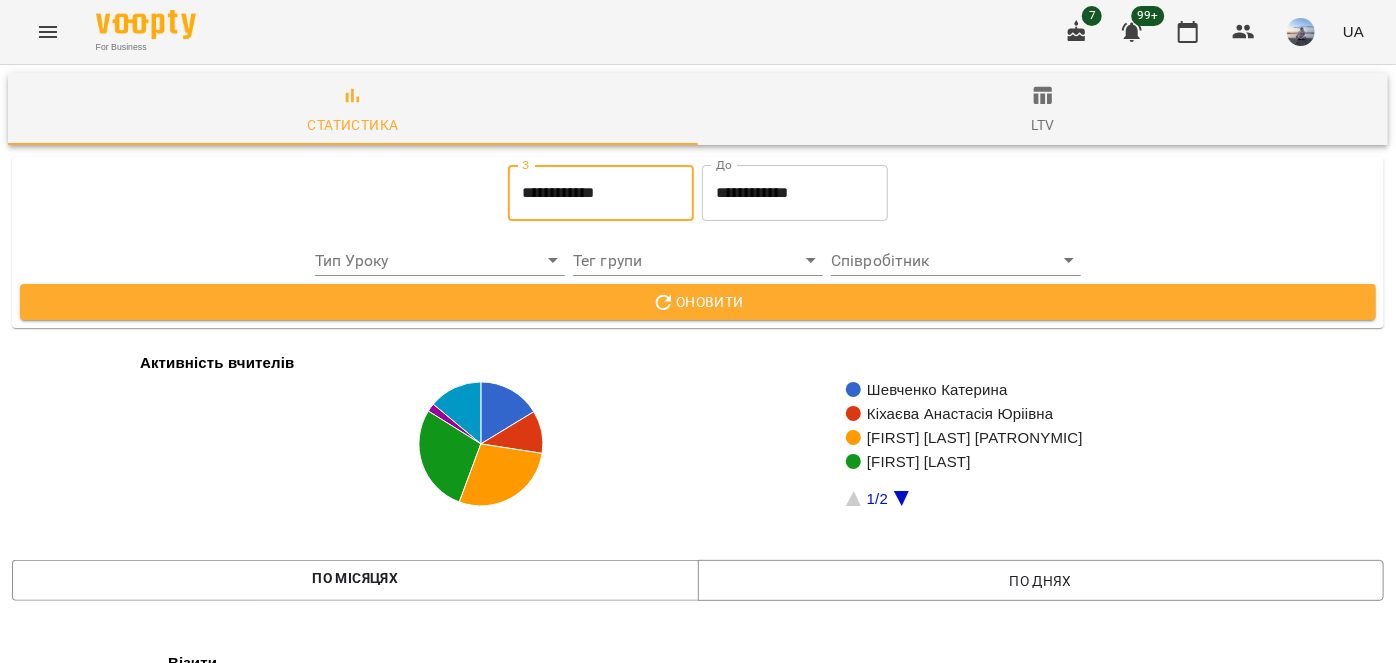 click on "**********" at bounding box center [795, 193] 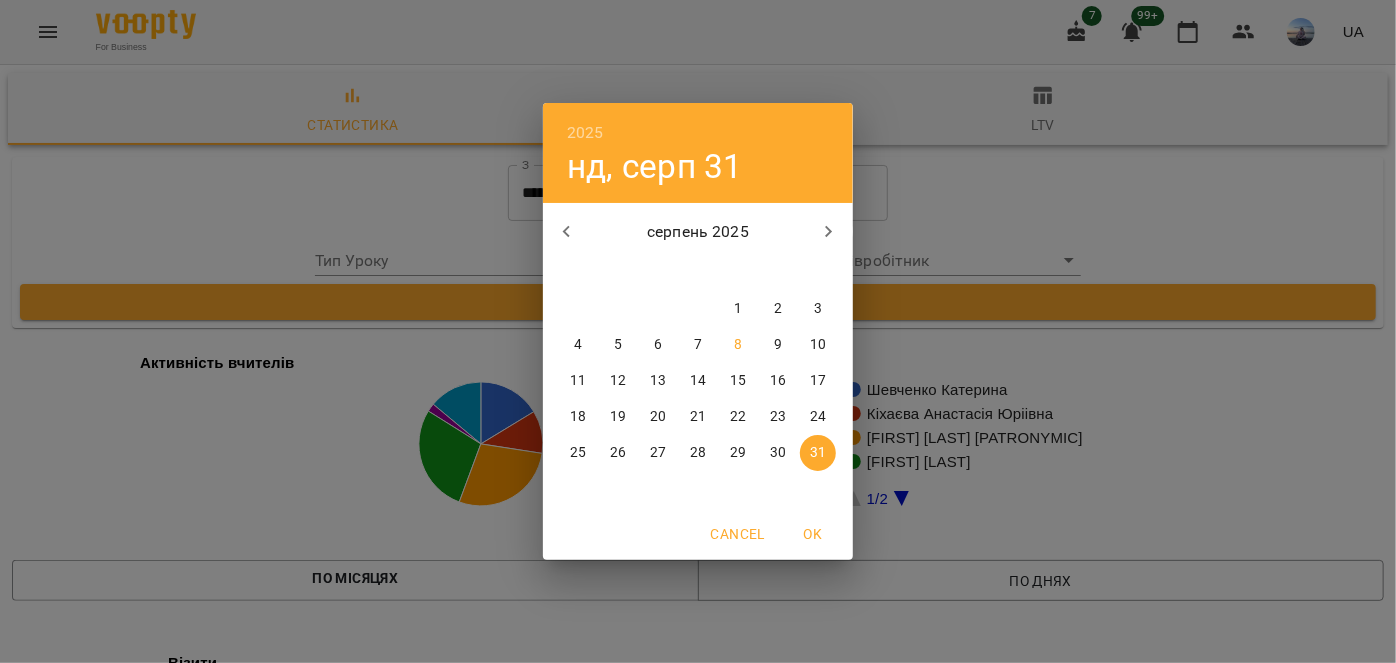 click on "8" at bounding box center (738, 345) 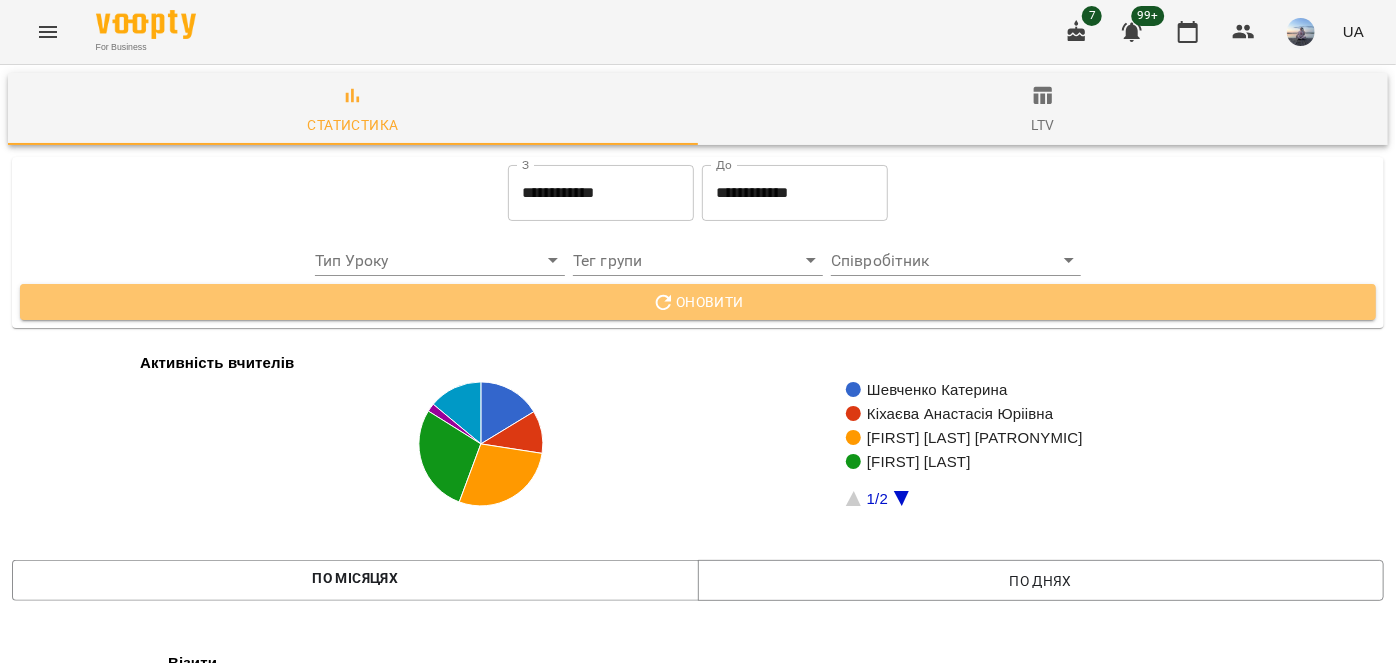 click on "Оновити" at bounding box center (698, 302) 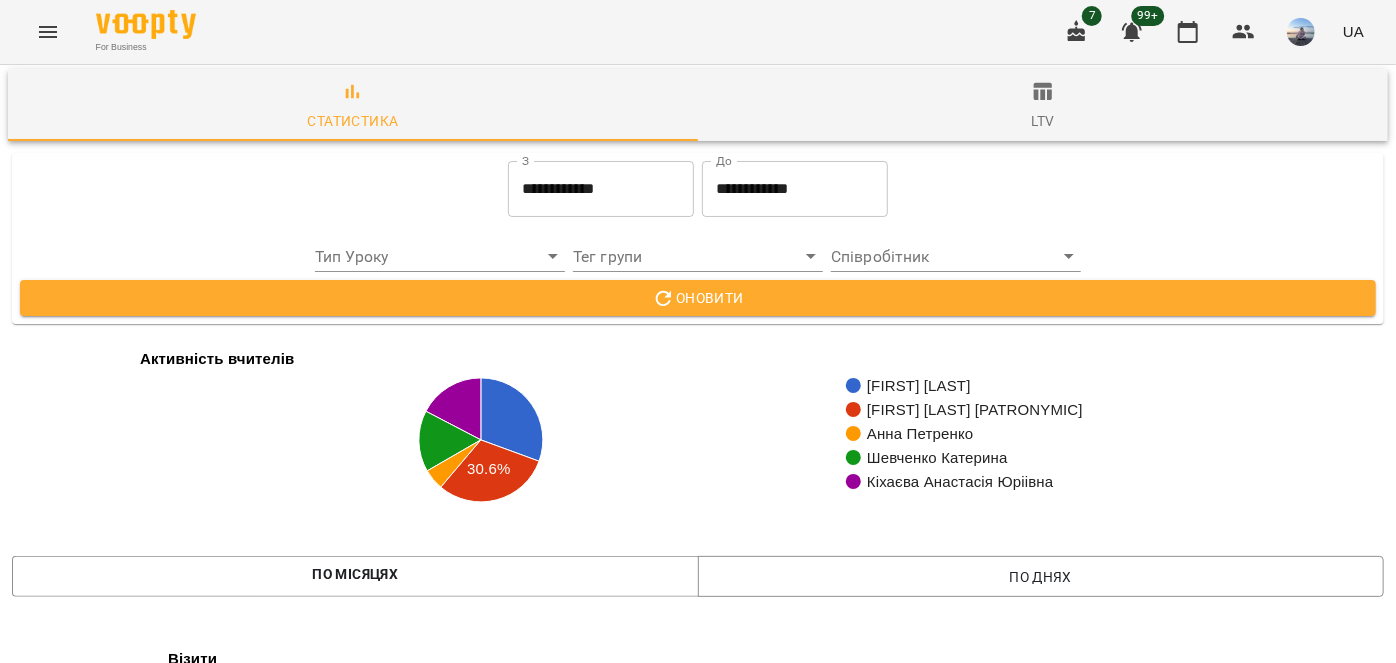 scroll, scrollTop: 126, scrollLeft: 0, axis: vertical 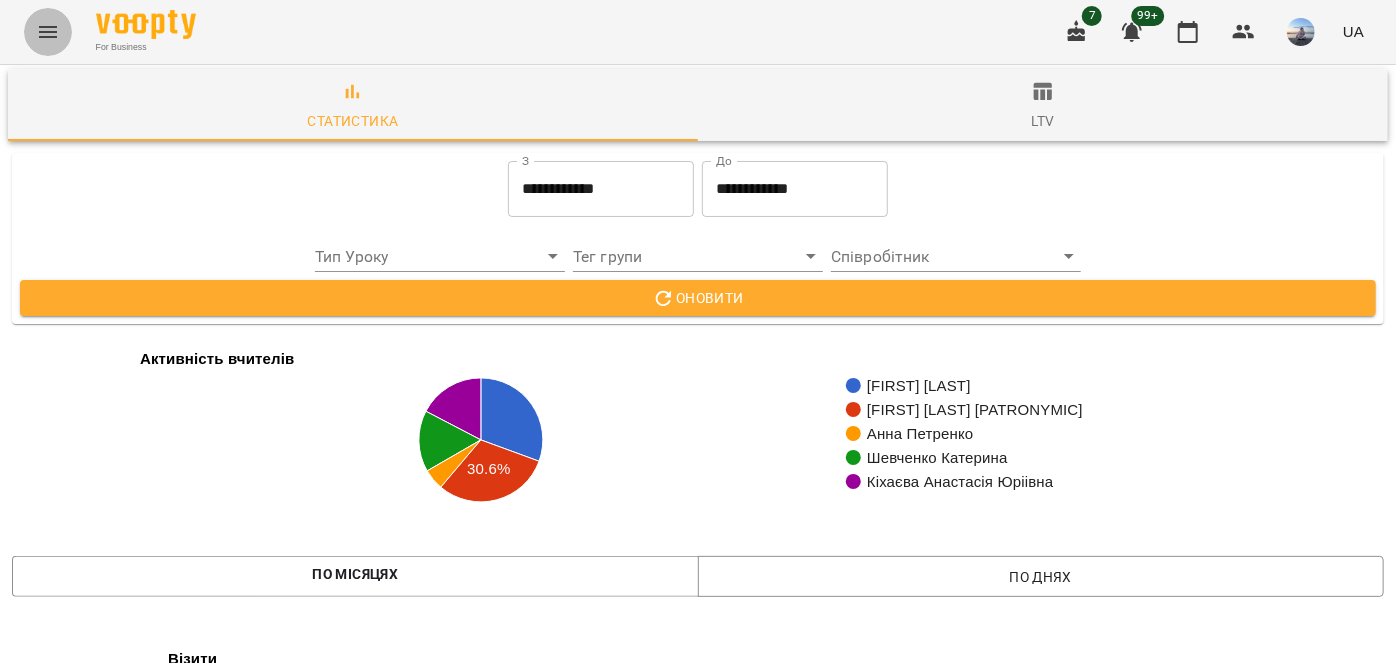 click at bounding box center (48, 32) 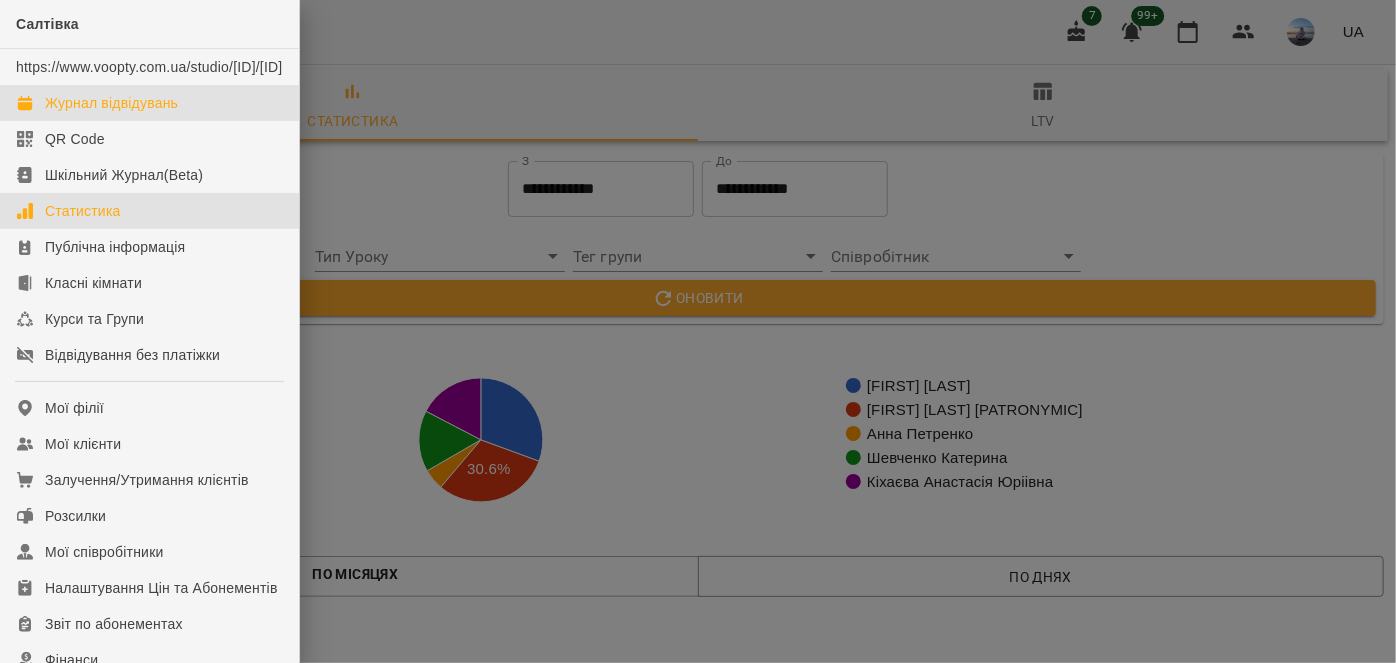 click on "Журнал відвідувань" at bounding box center [111, 103] 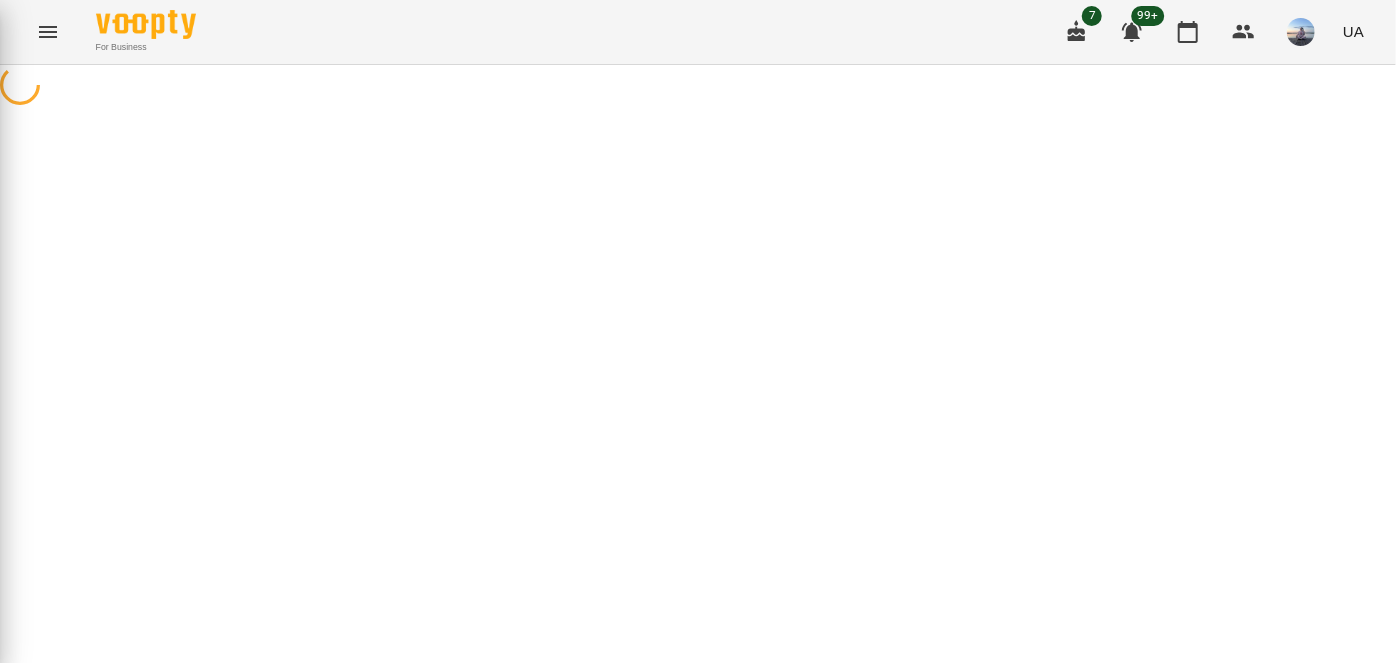 scroll, scrollTop: 0, scrollLeft: 0, axis: both 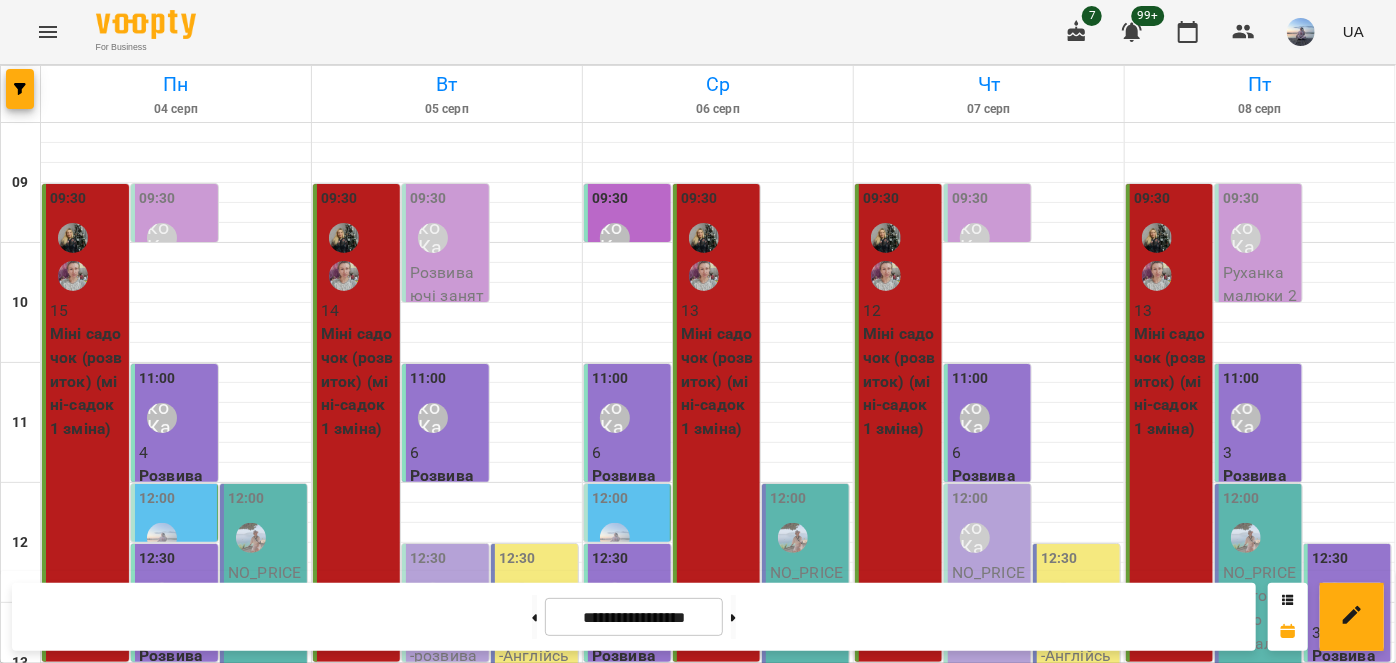 click on "14:00 11 Міні садочок (розвиток)  (міні-садок 2 зміна)" at bounding box center (1169, 963) 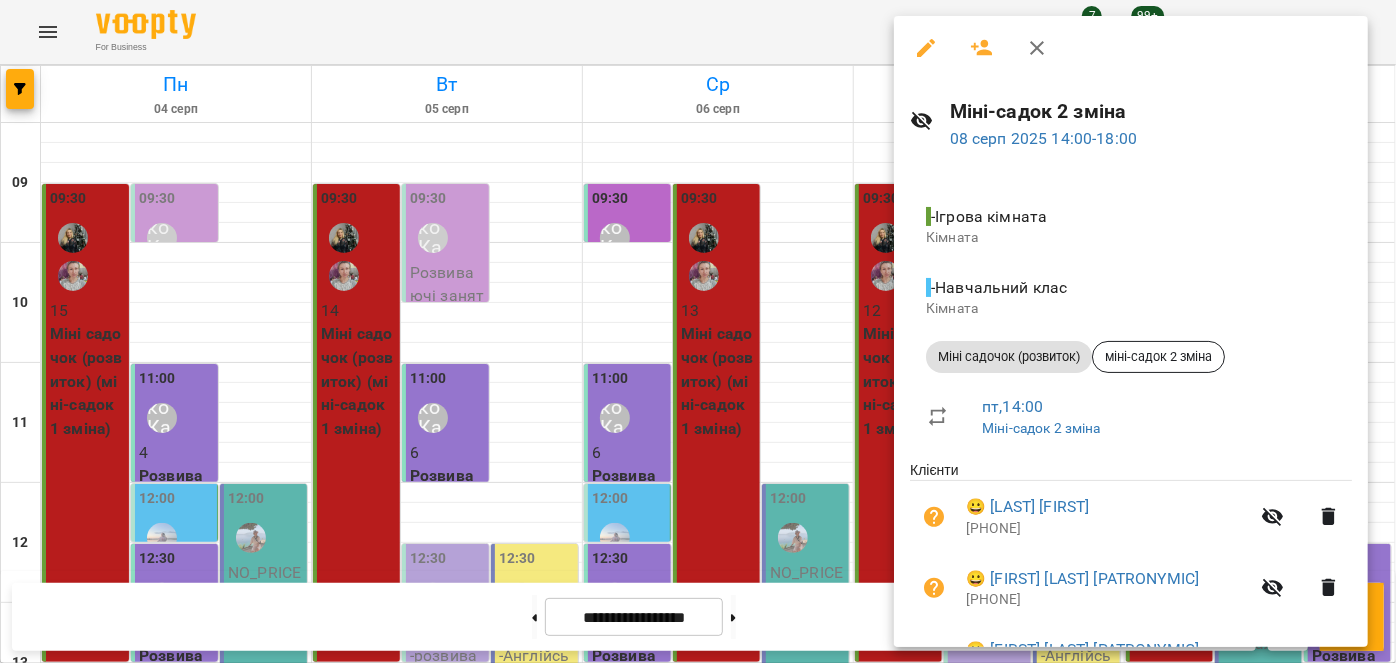 click 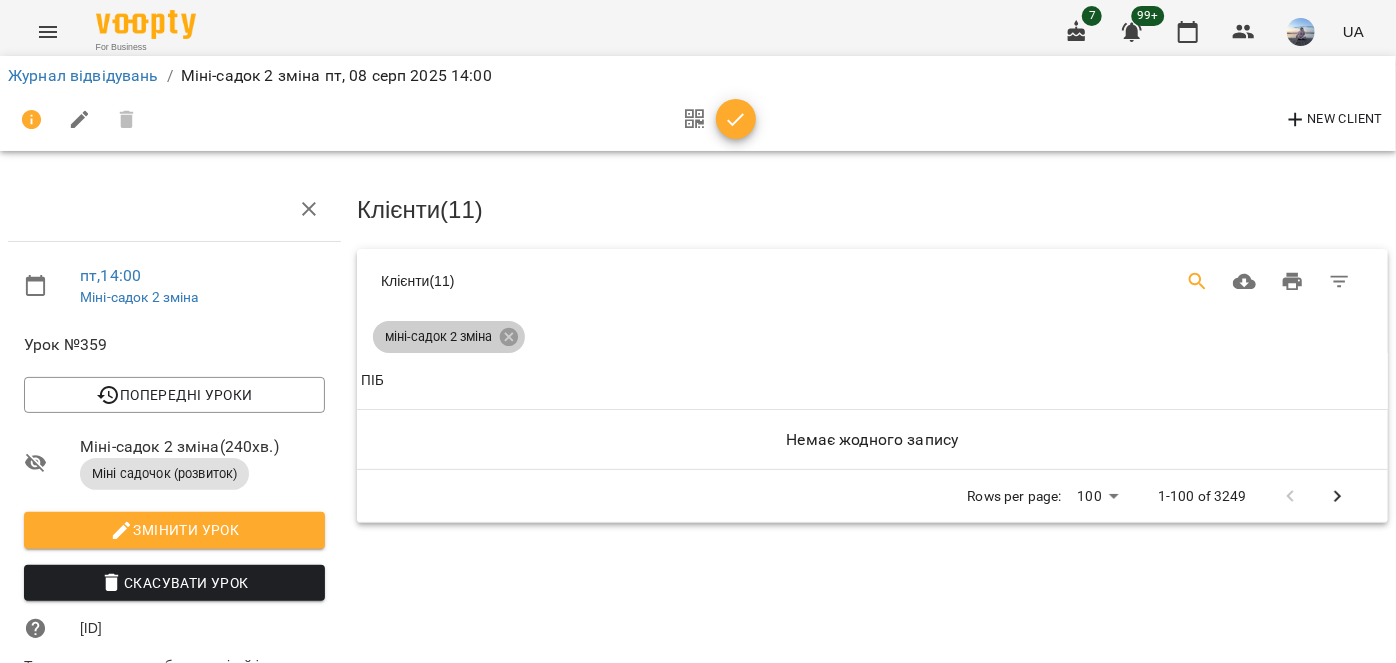 click 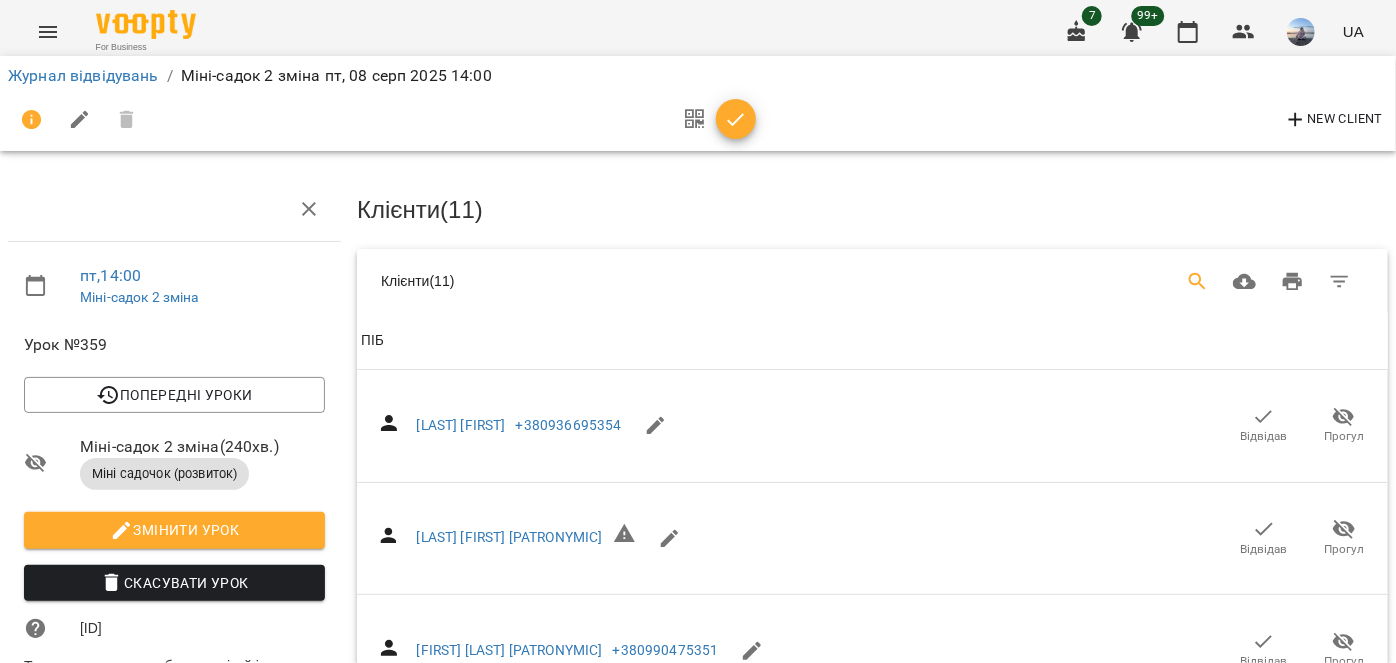 click 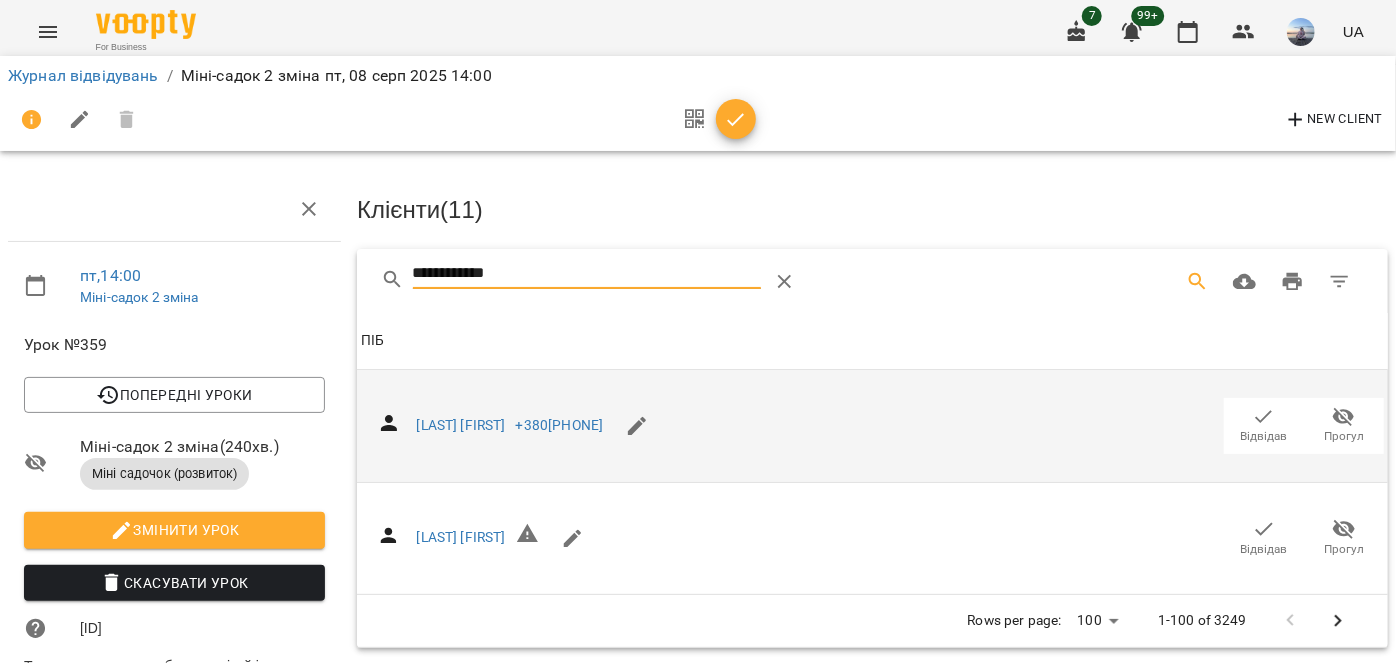 click on "Відвідав" at bounding box center (1264, 436) 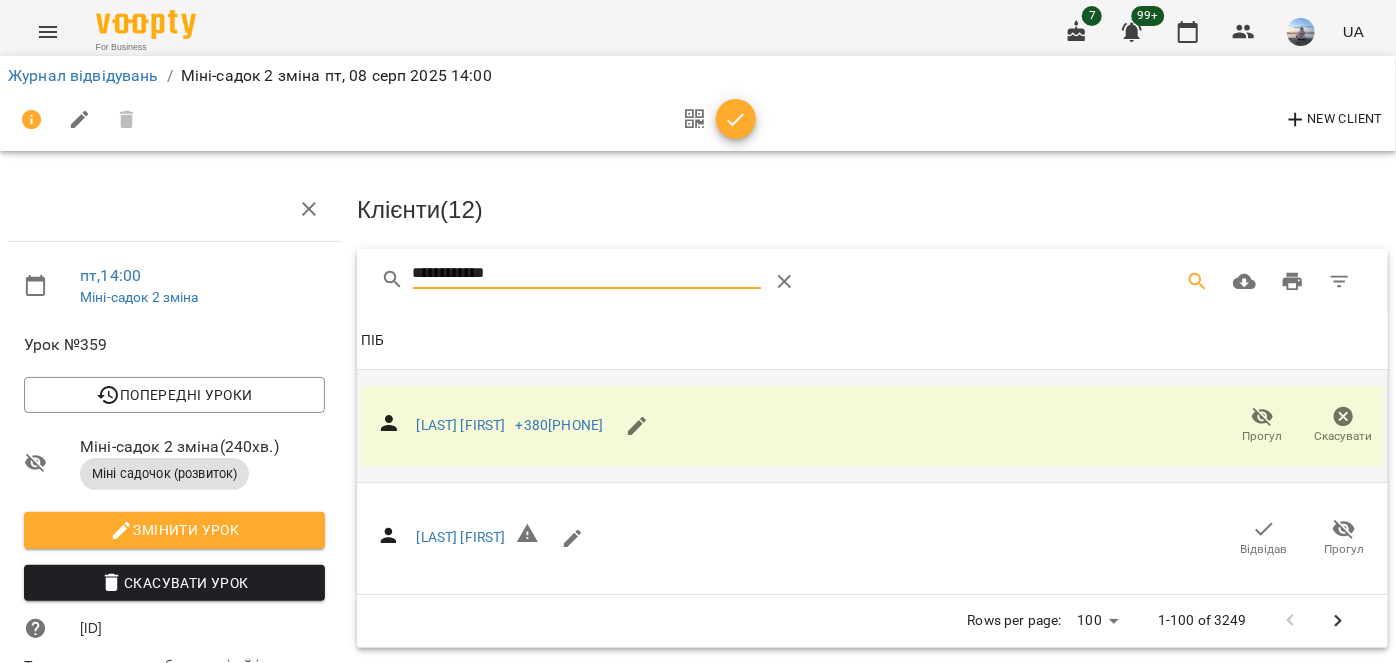 click on "**********" at bounding box center (587, 274) 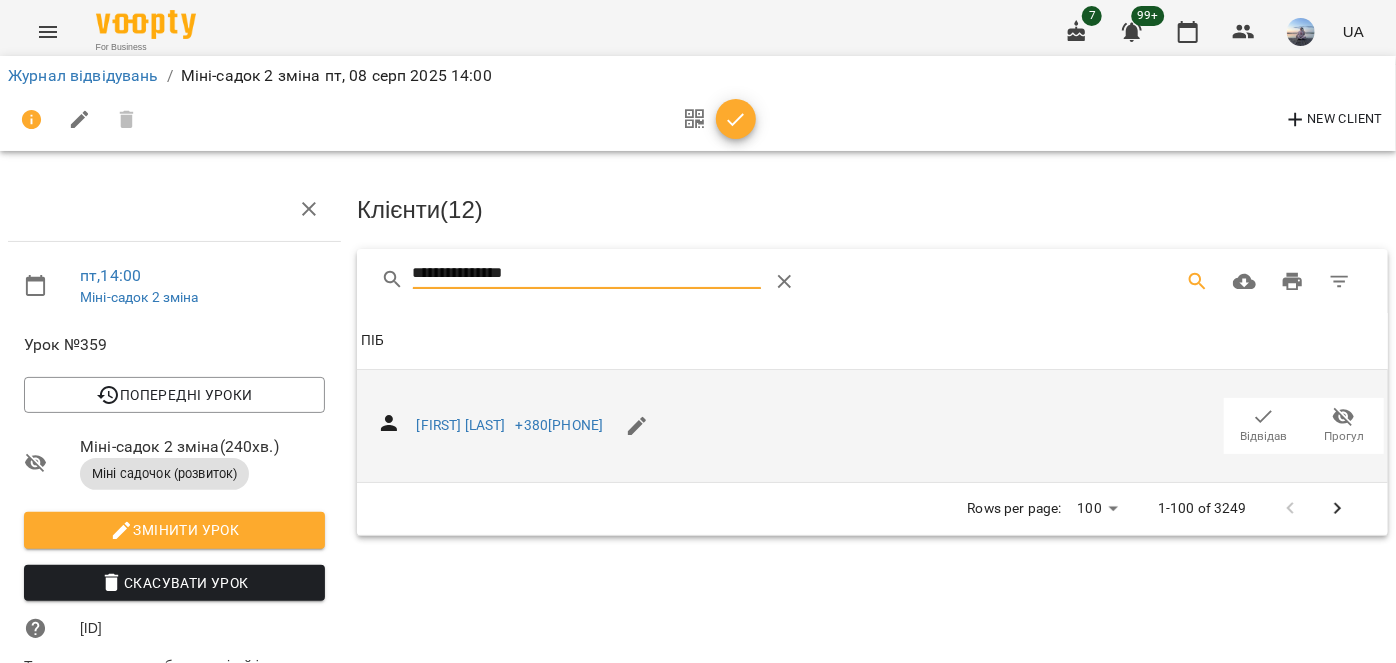 type on "**********" 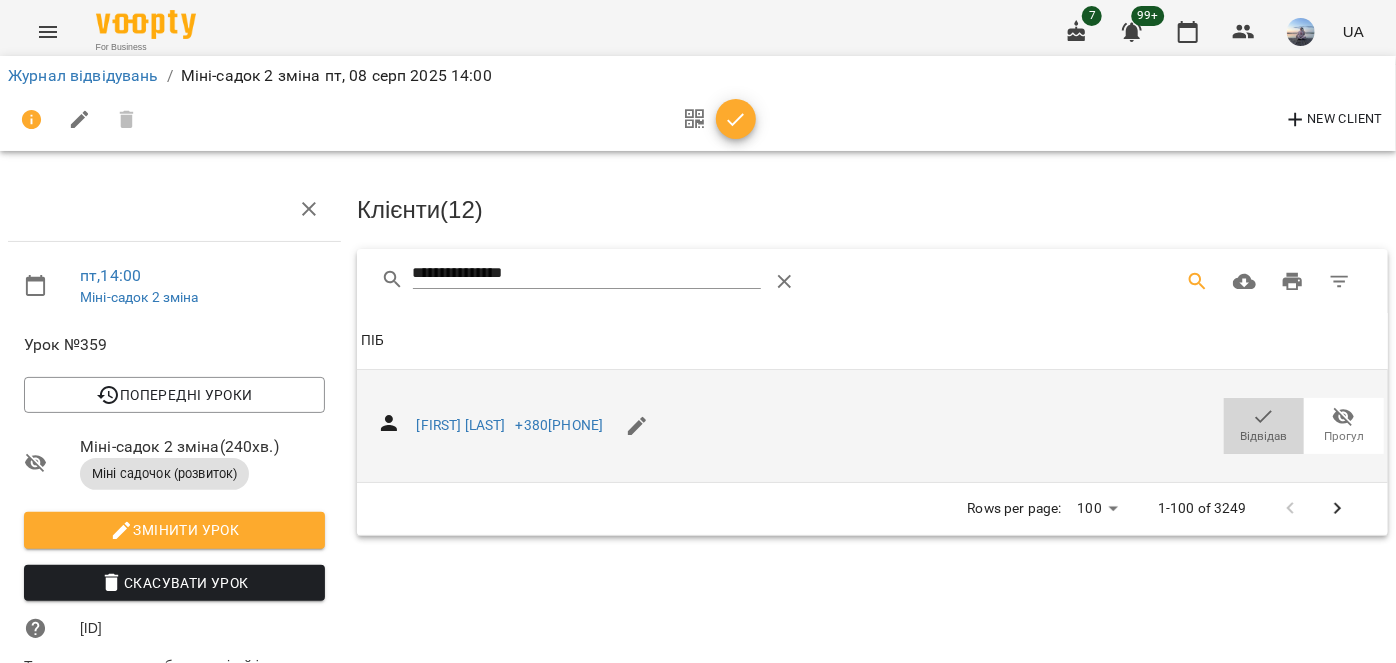 click on "Відвідав" at bounding box center (1264, 436) 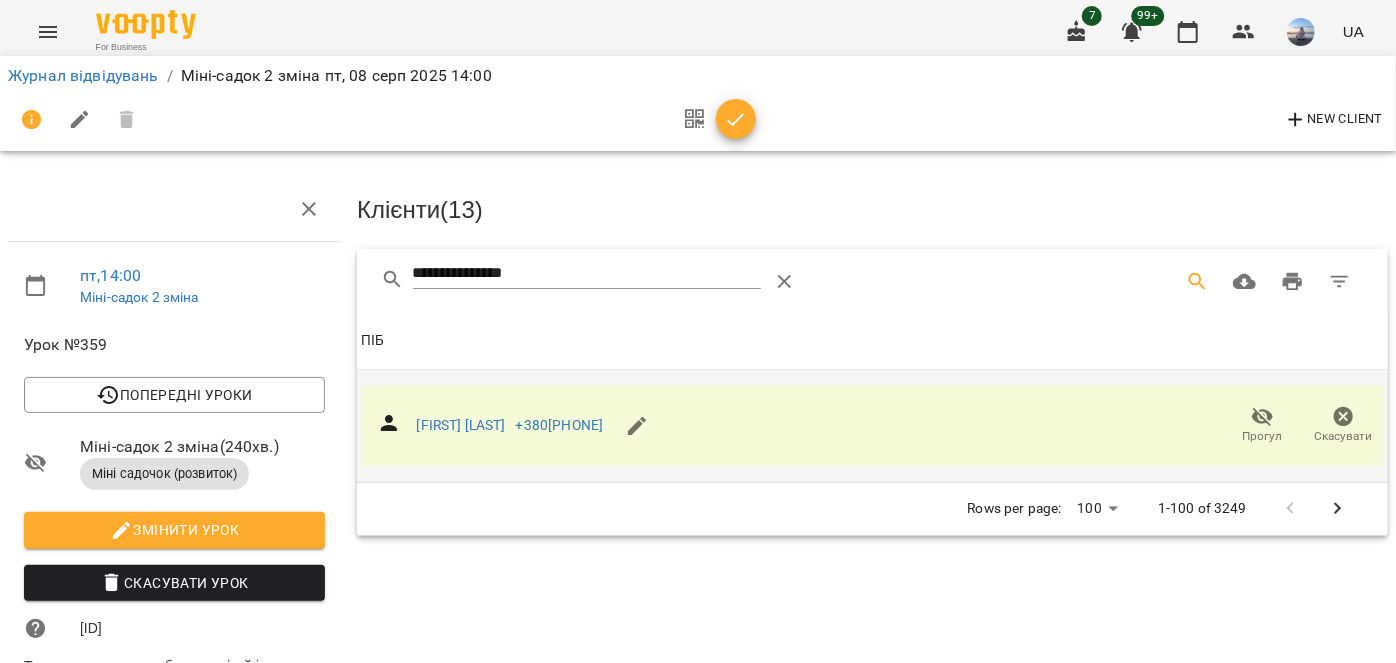 click 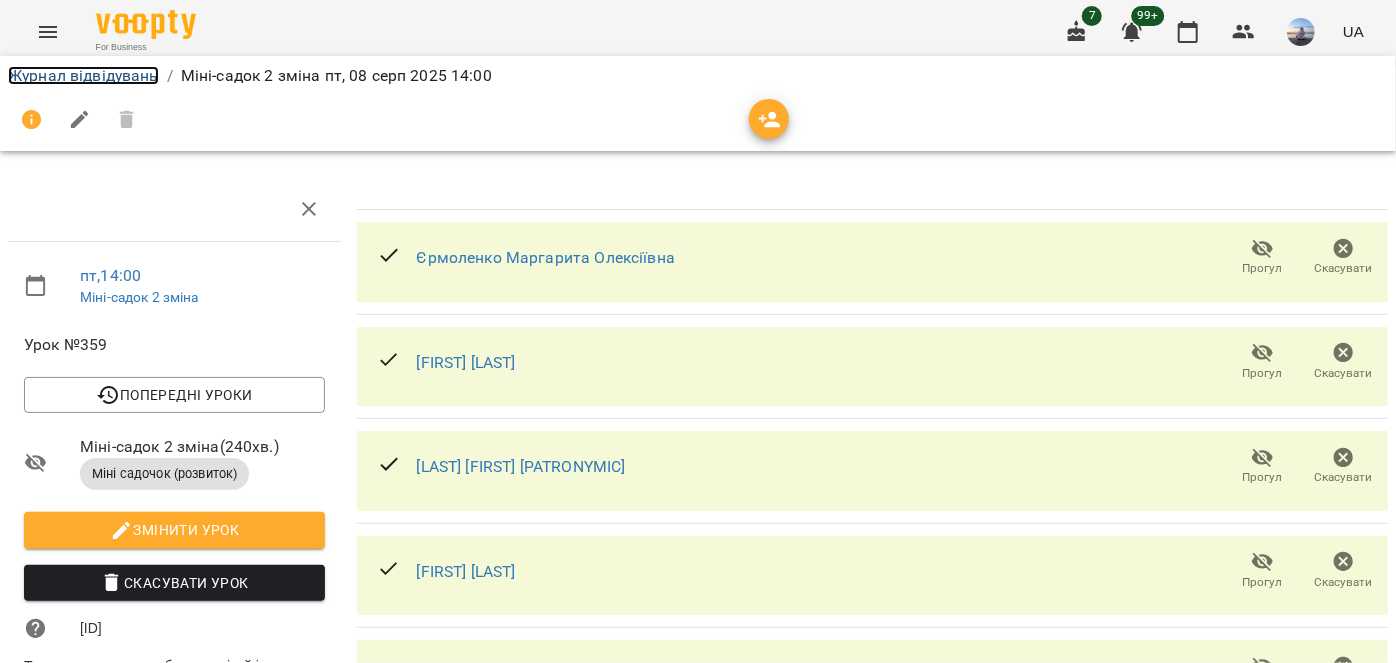 click on "Журнал відвідувань" at bounding box center [83, 75] 